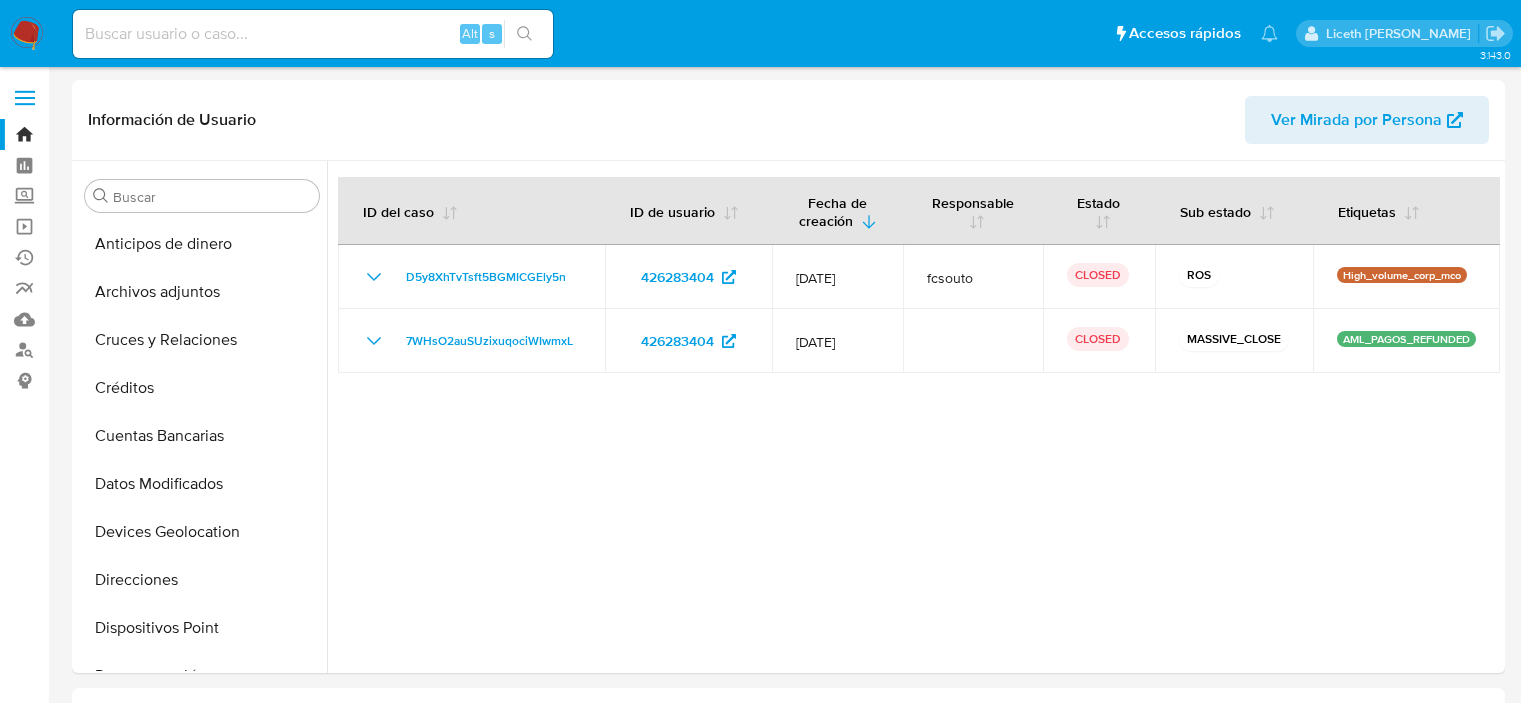 select on "10" 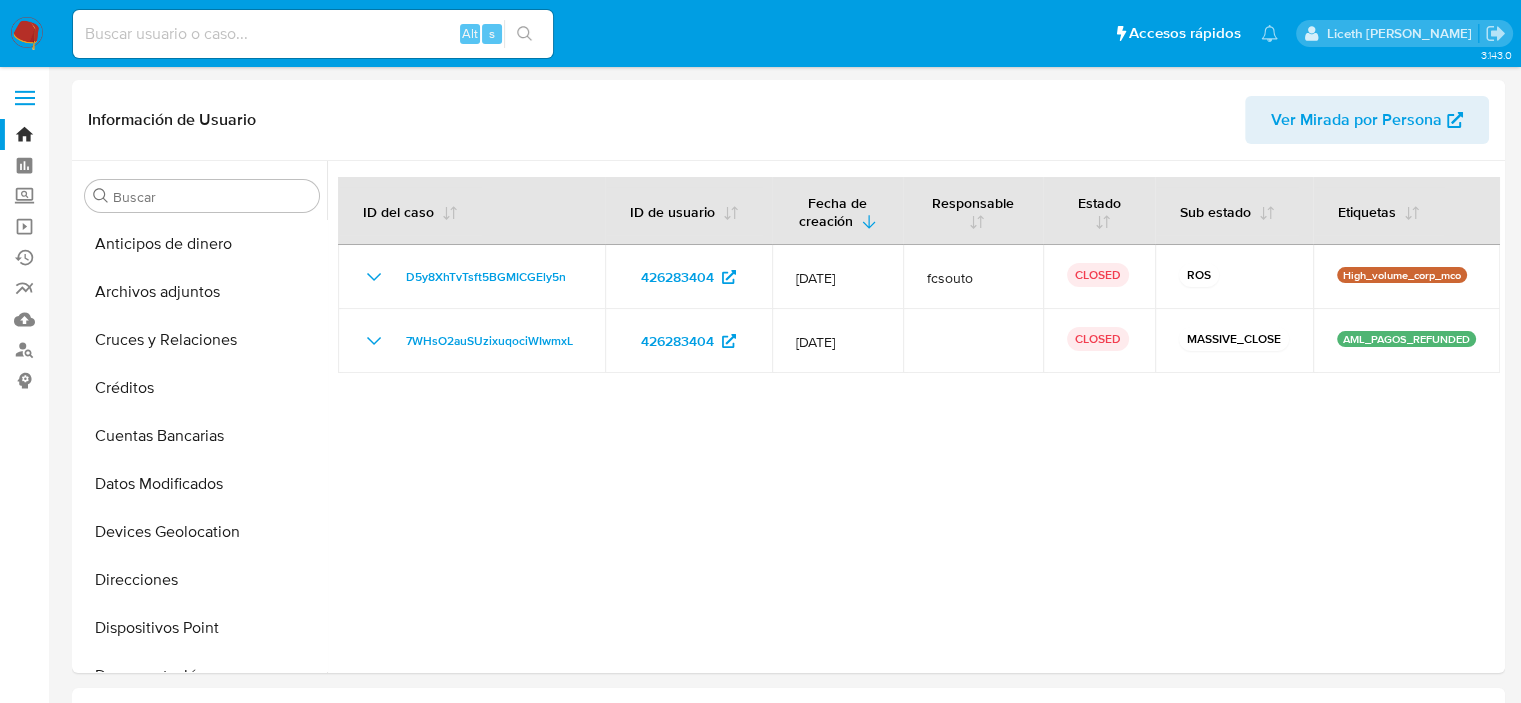 scroll, scrollTop: 396, scrollLeft: 0, axis: vertical 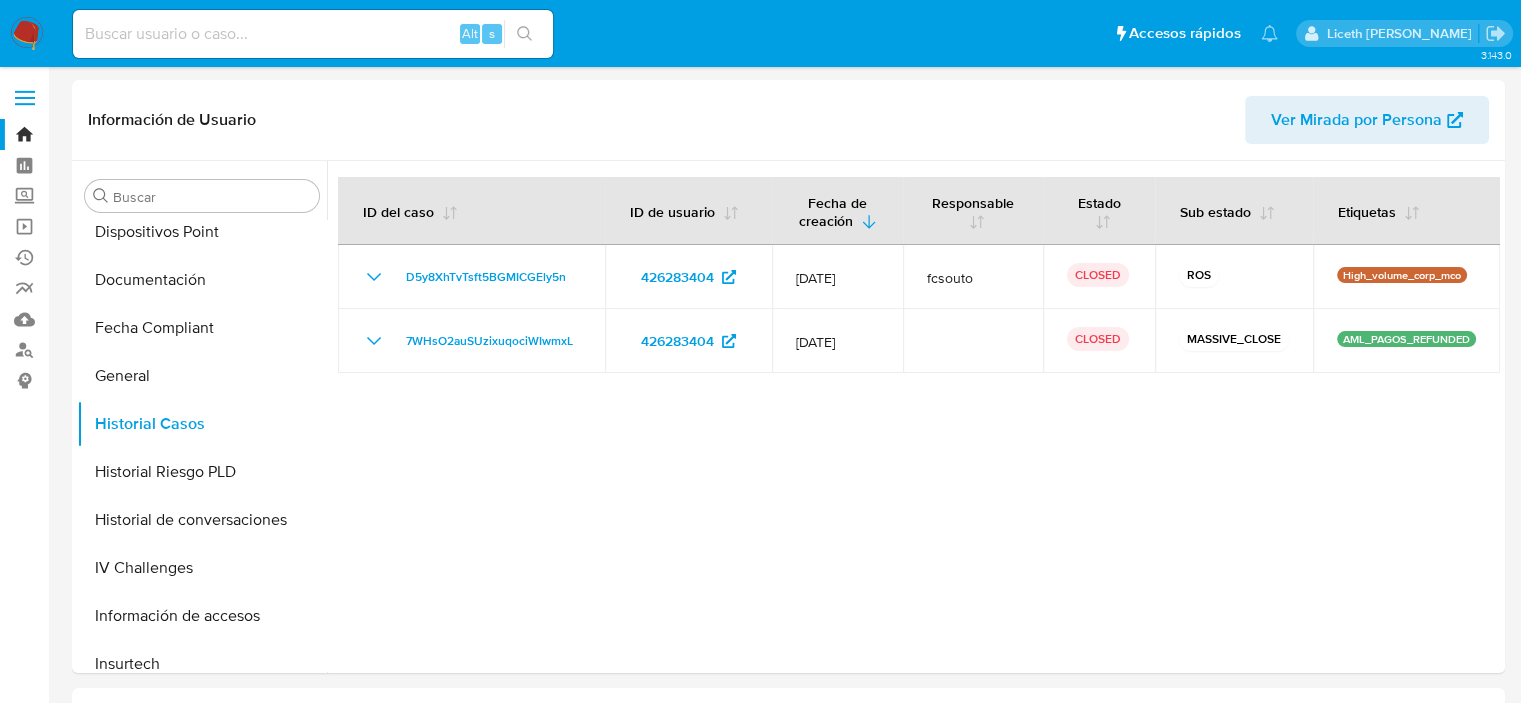 click at bounding box center [27, 34] 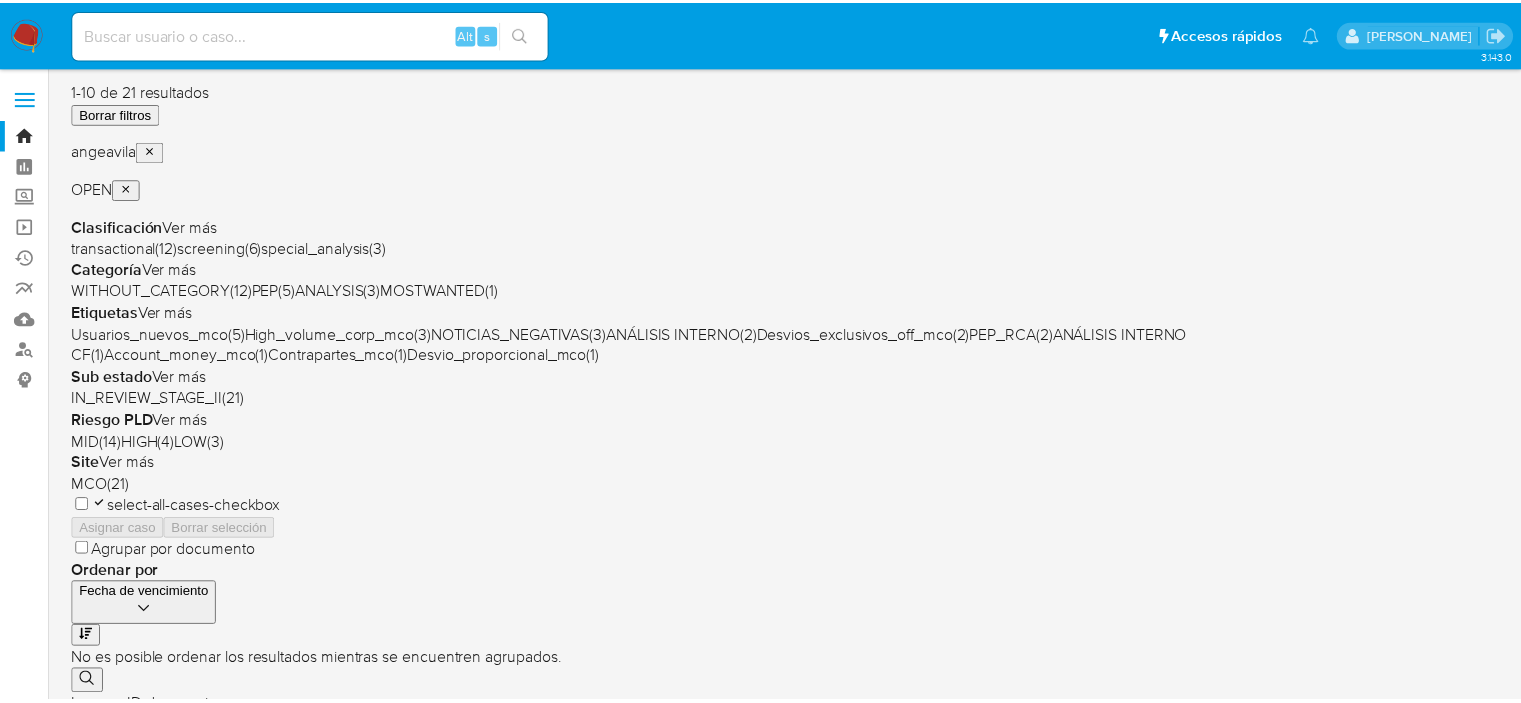 scroll, scrollTop: 0, scrollLeft: 0, axis: both 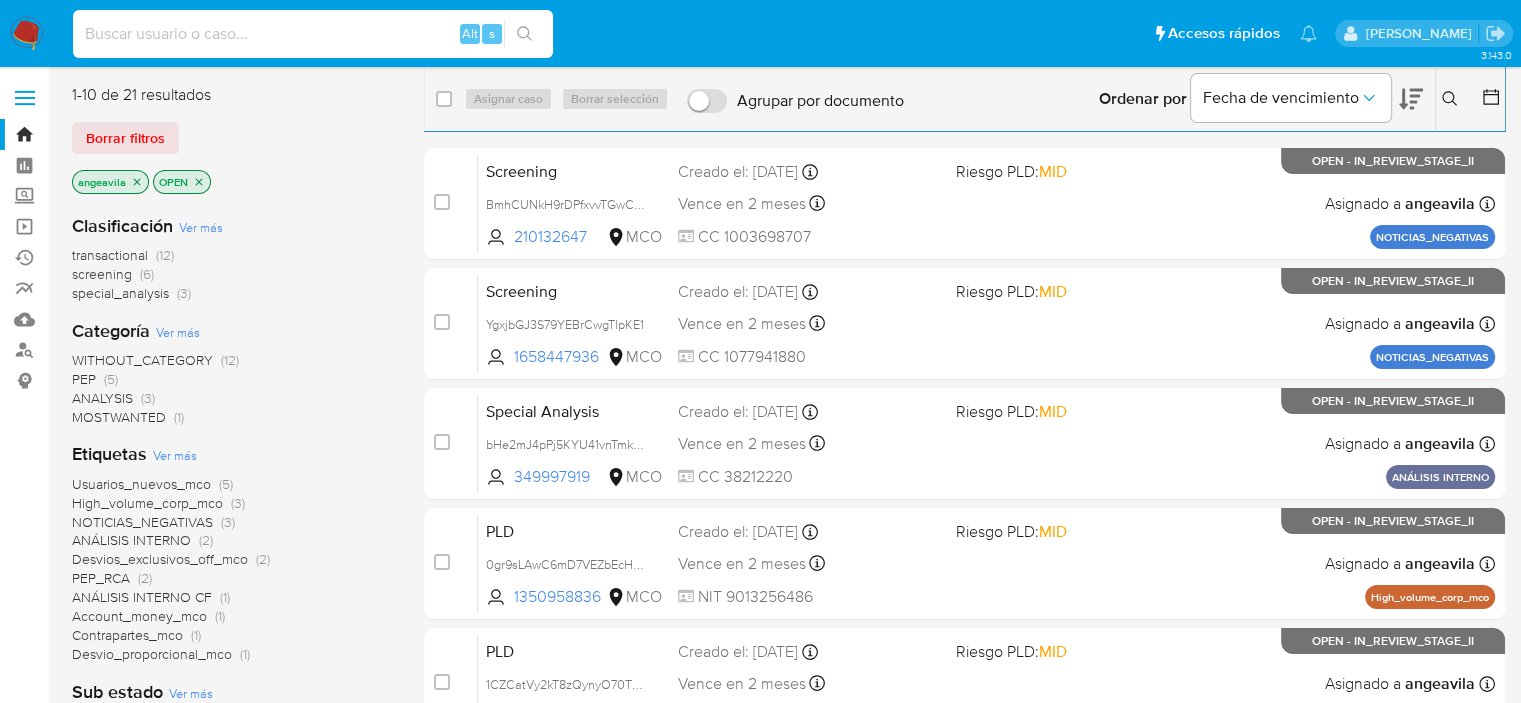 click at bounding box center (313, 34) 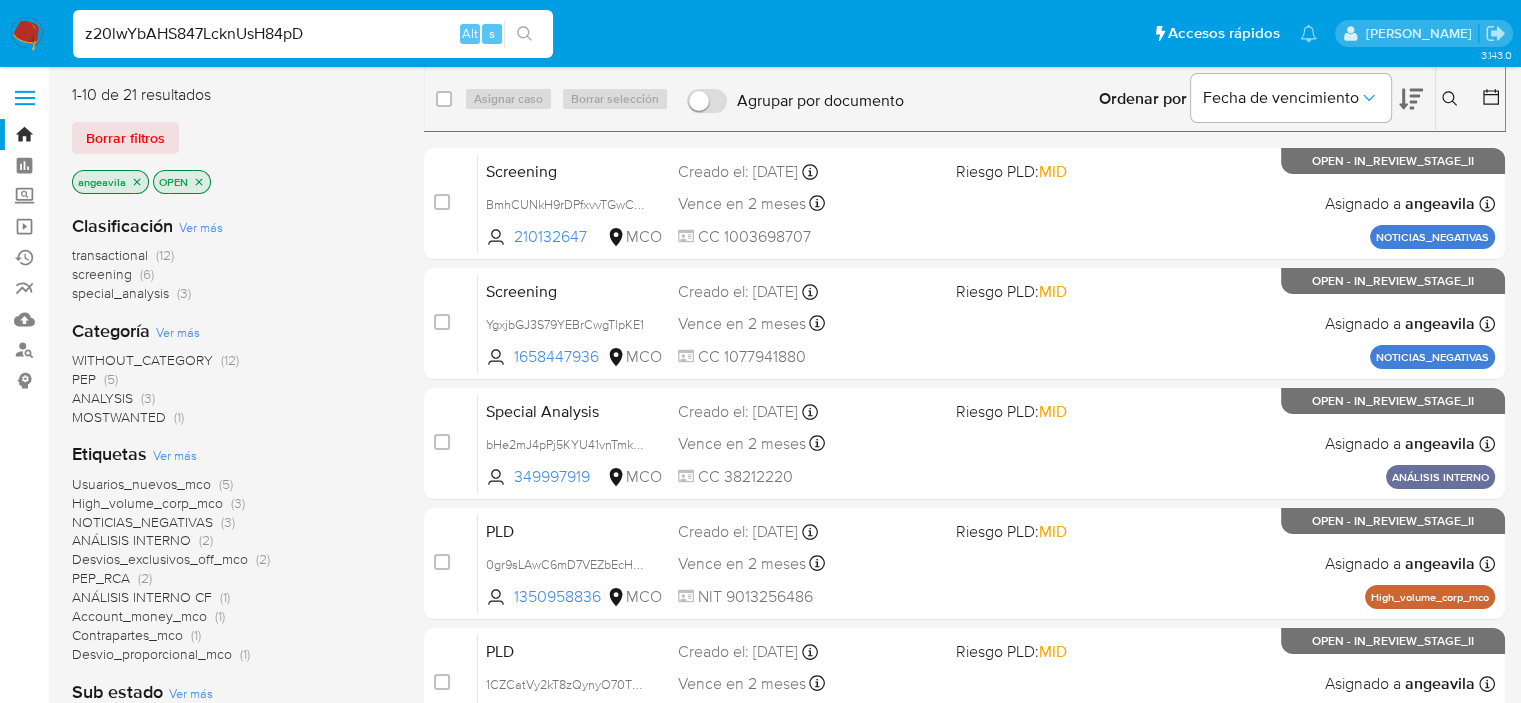 type on "z20lwYbAHS847LcknUsH84pD" 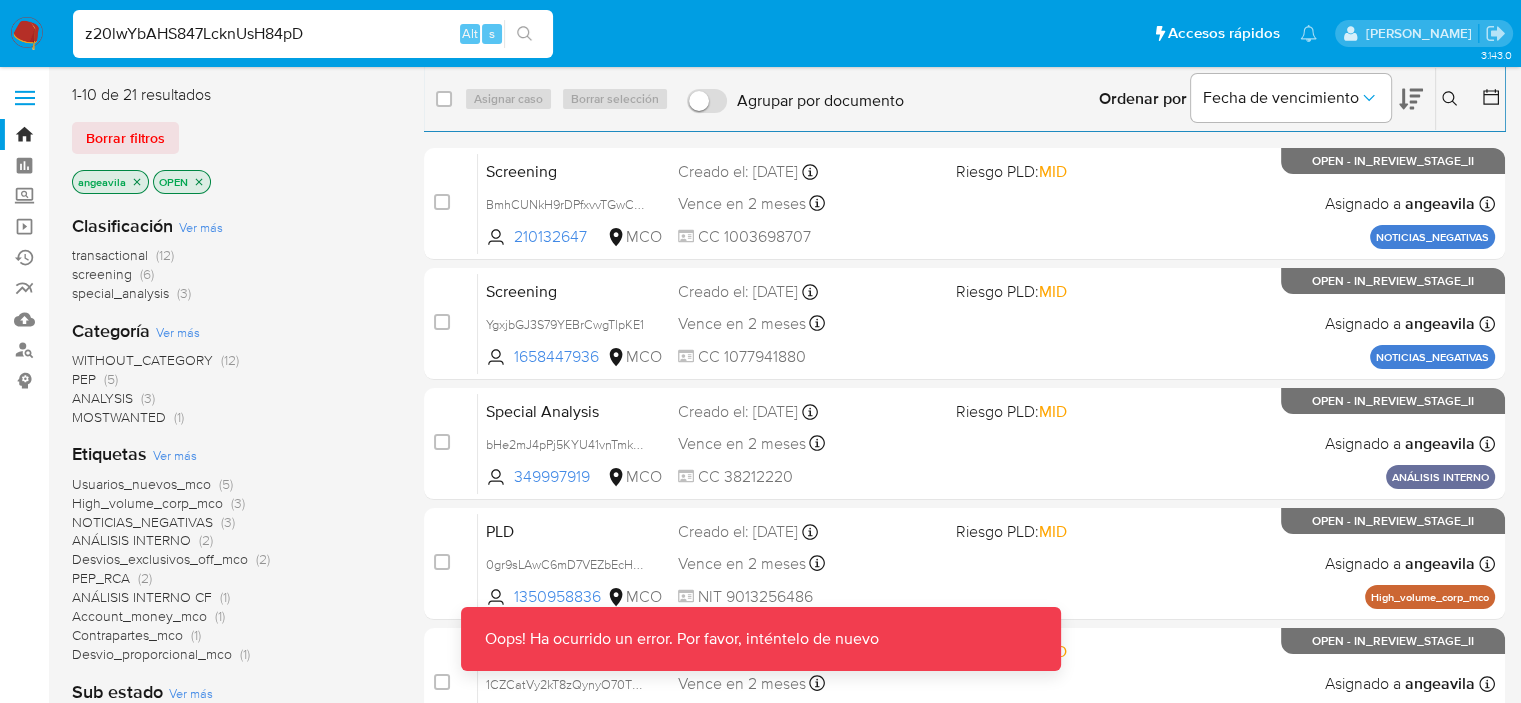 click at bounding box center (27, 34) 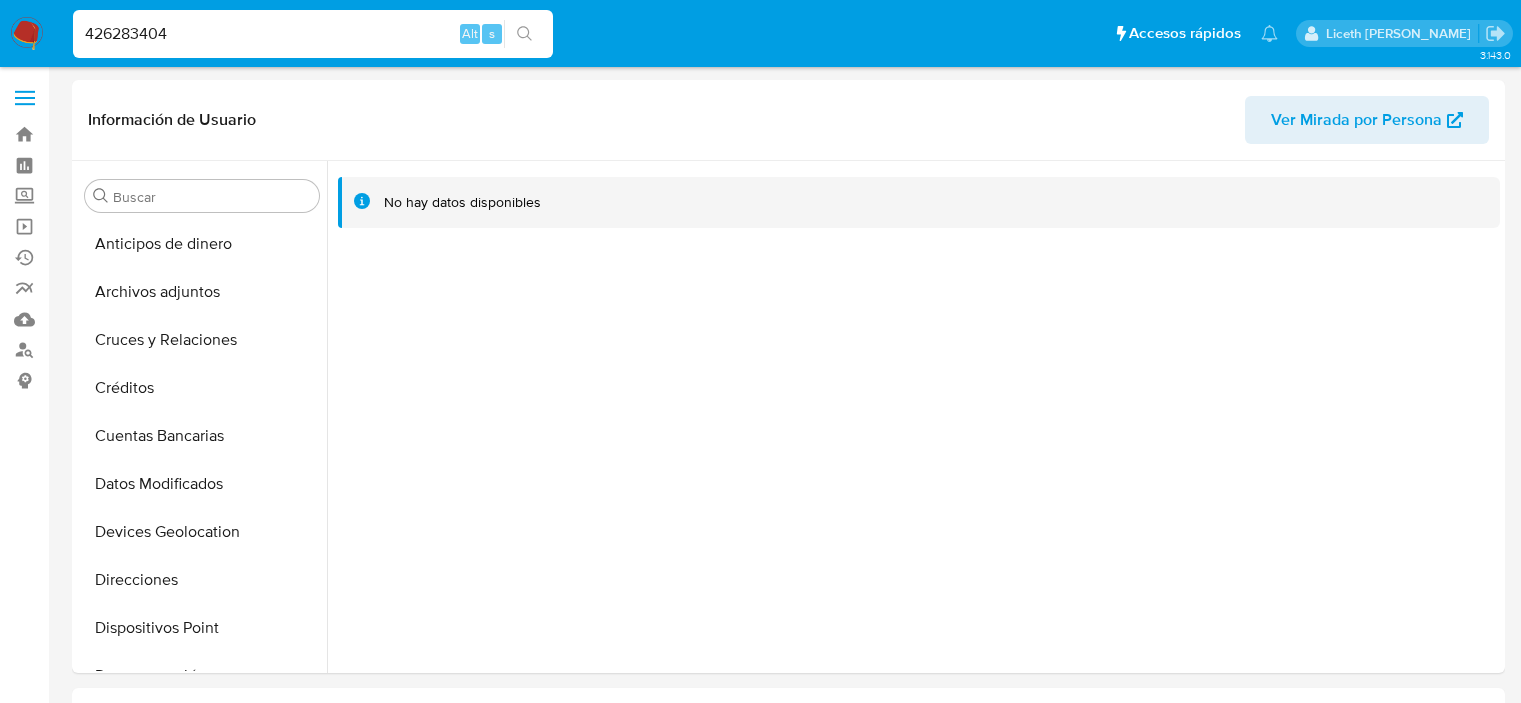 select on "10" 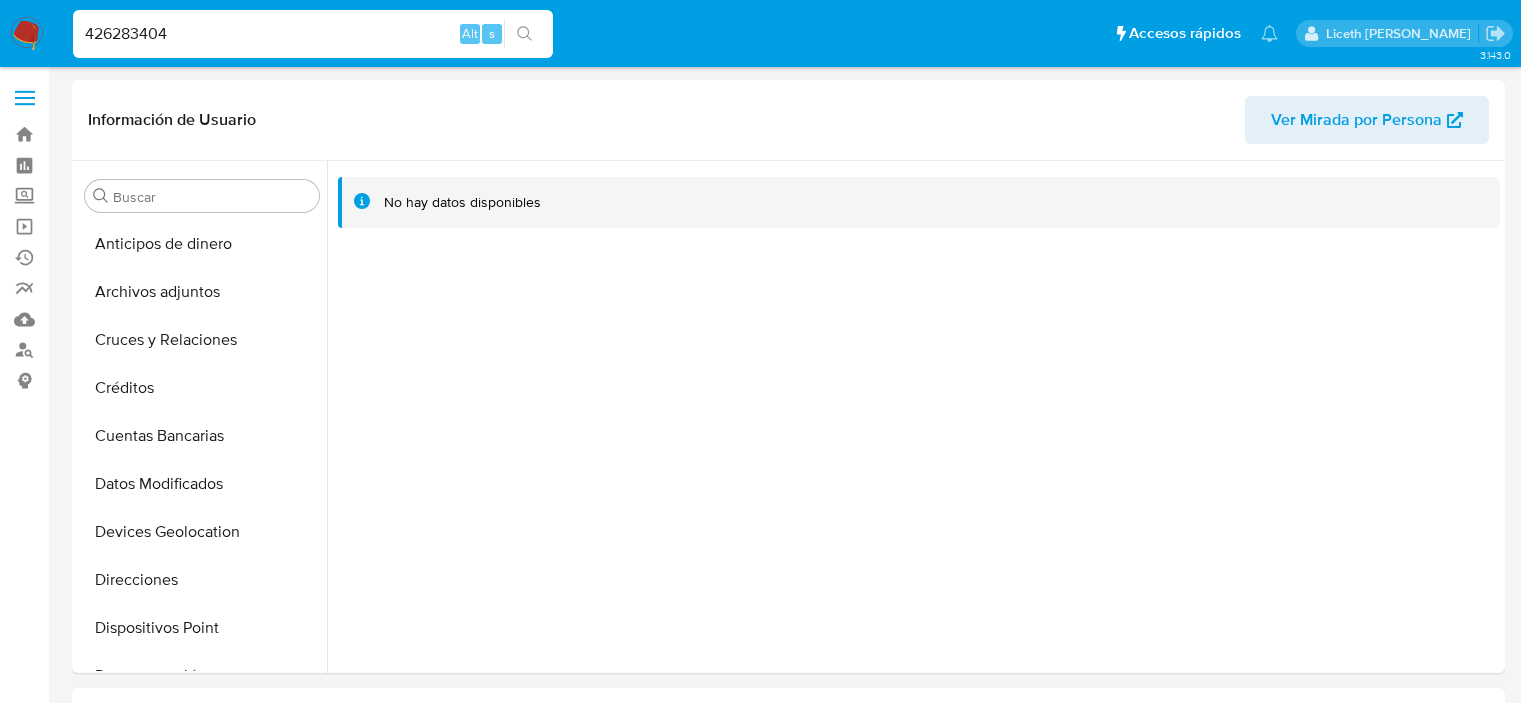 scroll, scrollTop: 0, scrollLeft: 0, axis: both 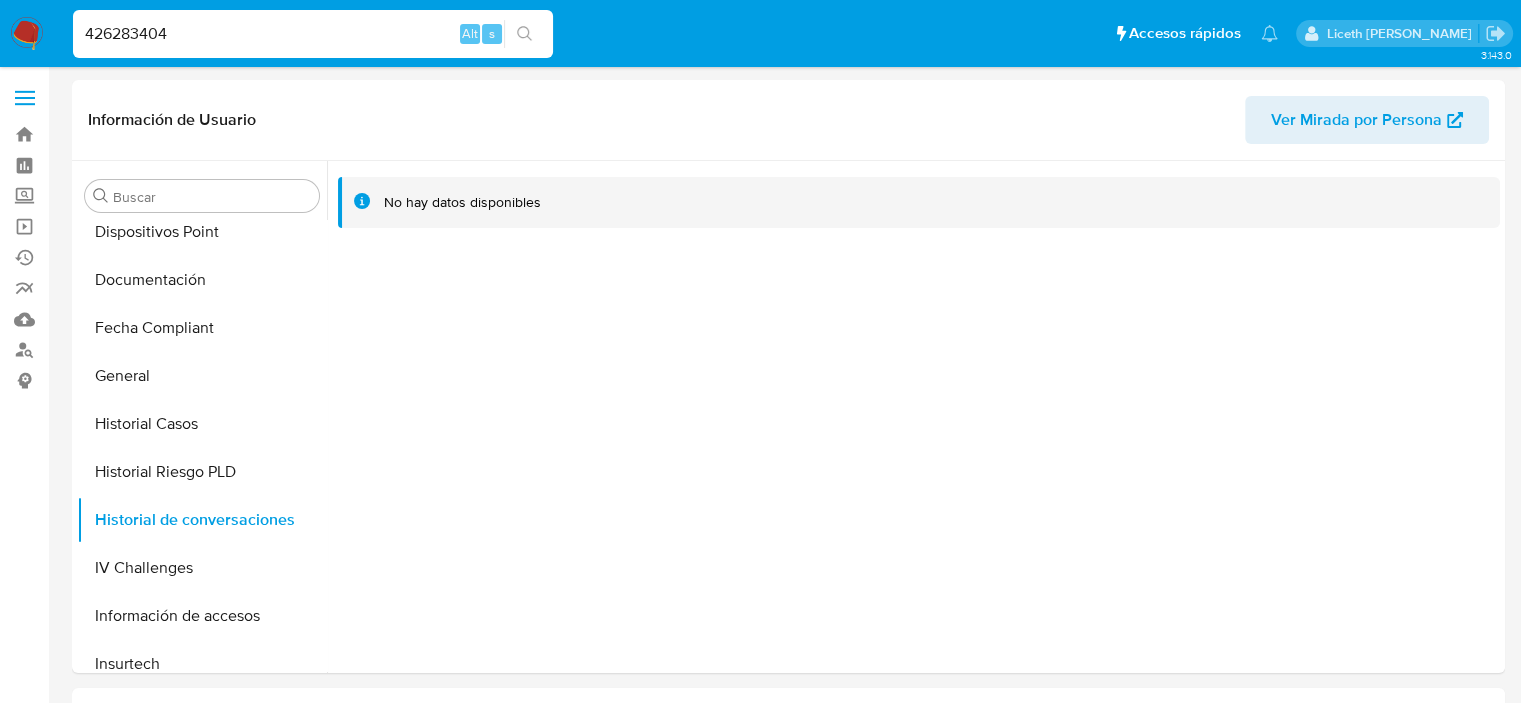 type 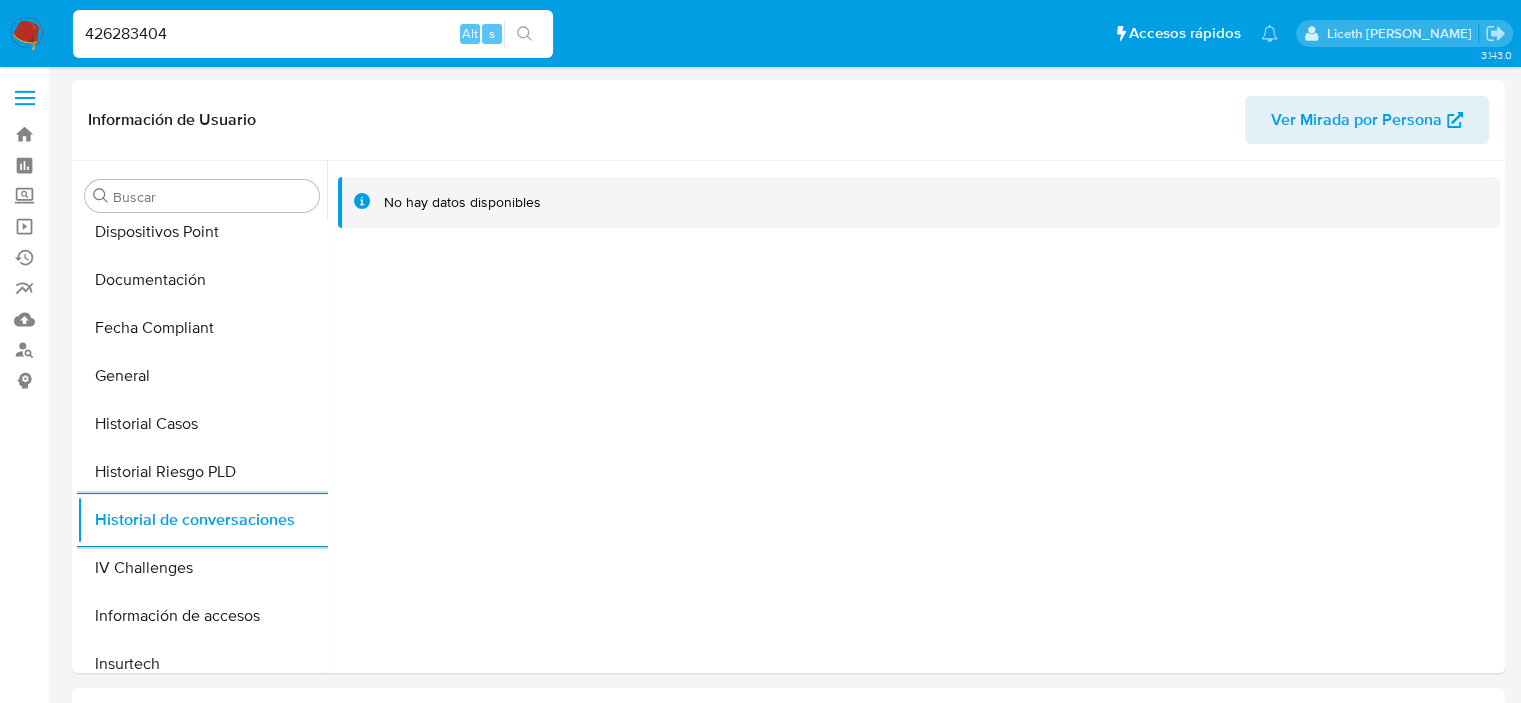 click on "426283404 Alt s" at bounding box center [313, 34] 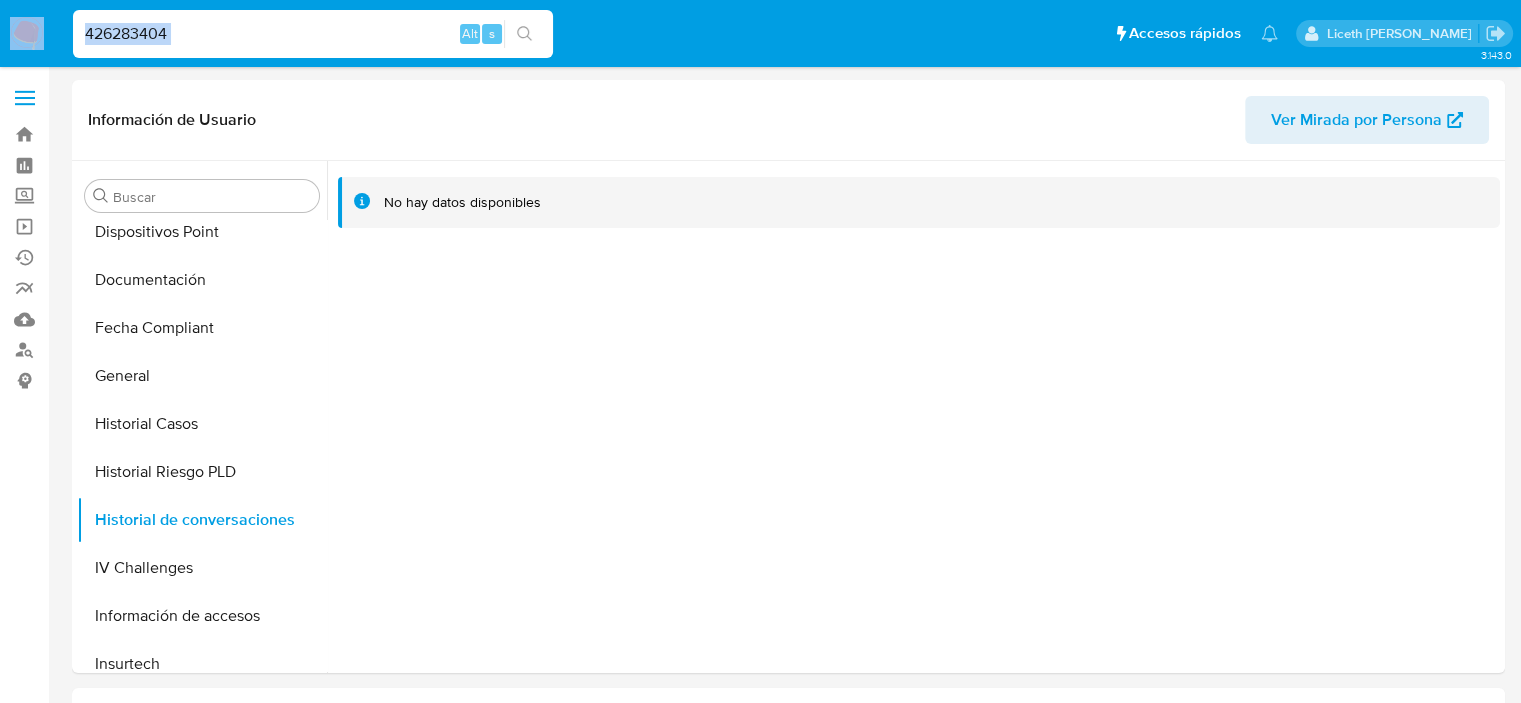 click on "426283404 Alt s" at bounding box center [313, 34] 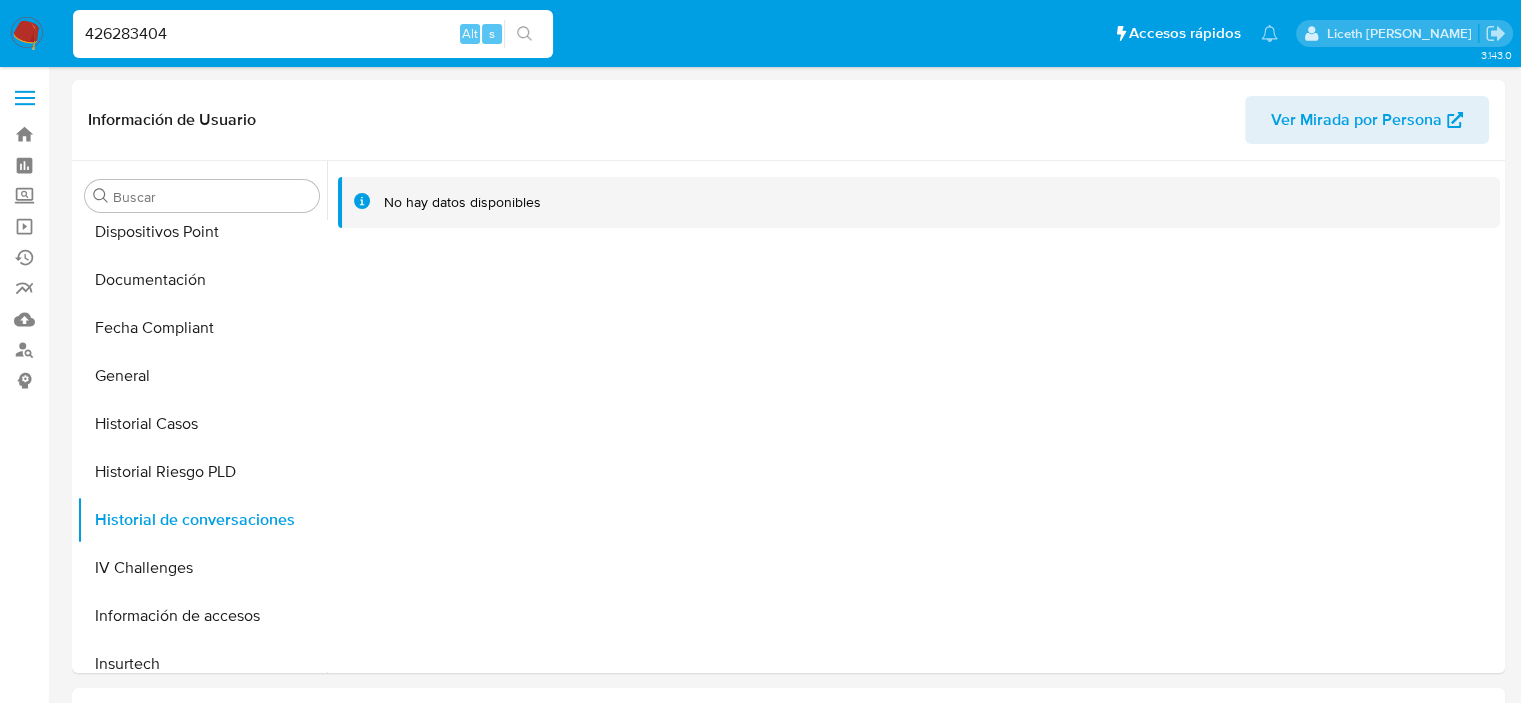 click on "426283404" at bounding box center (313, 34) 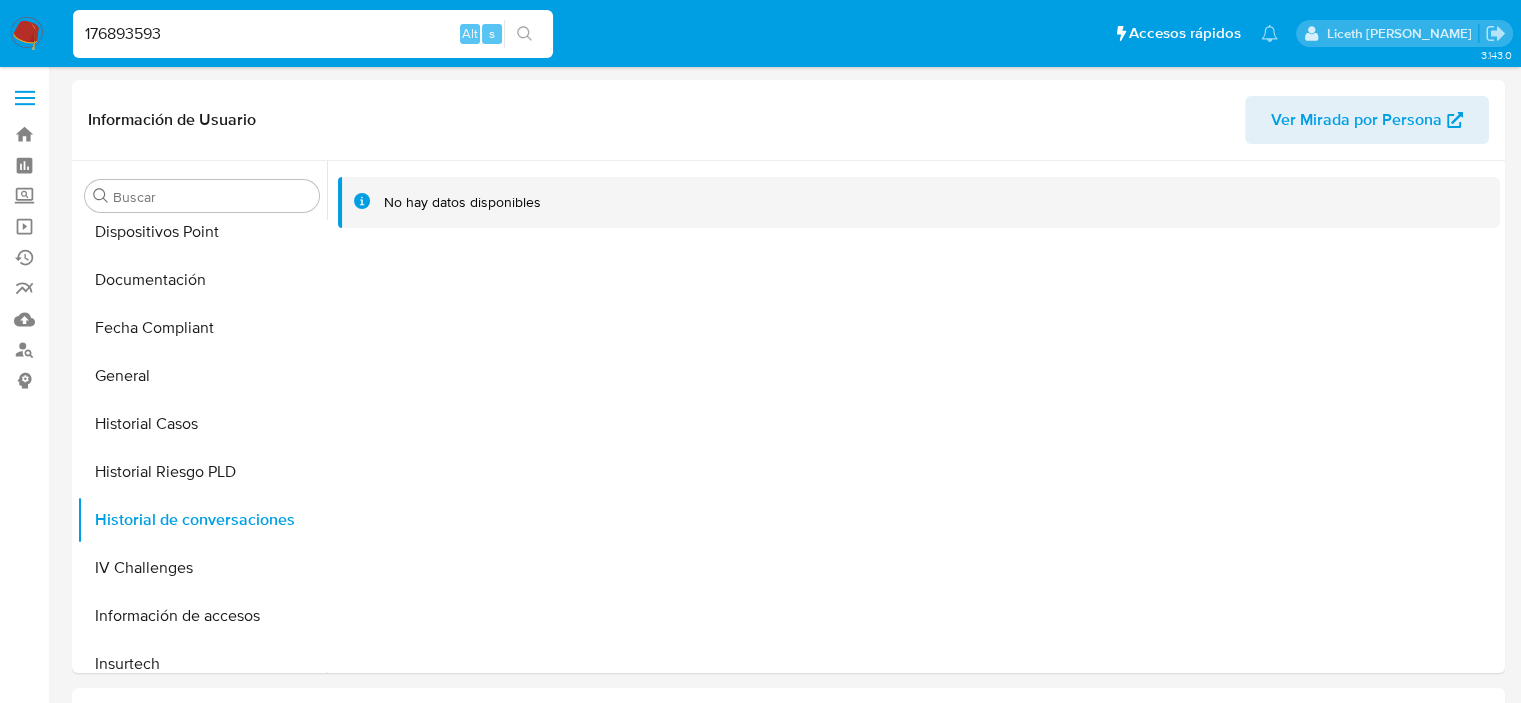 type on "176893593" 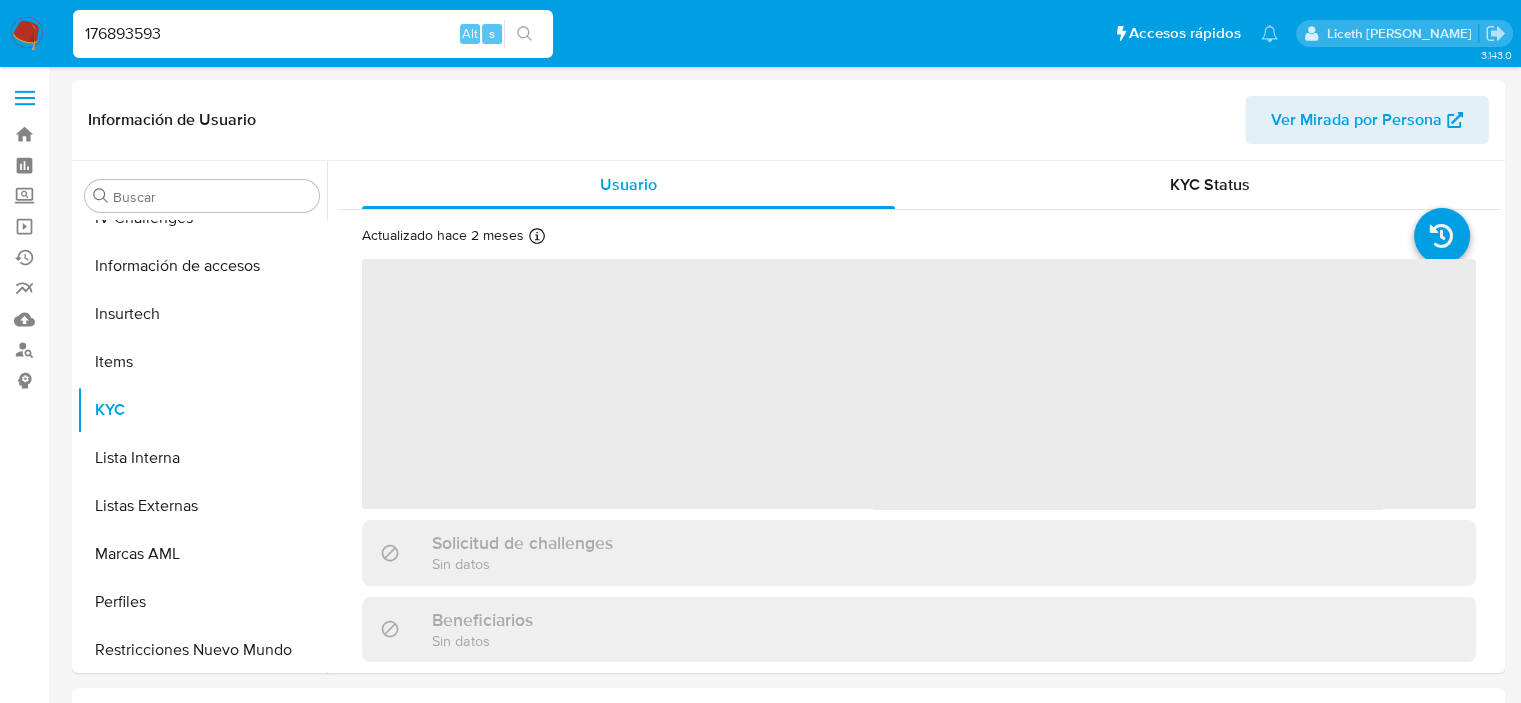 scroll, scrollTop: 796, scrollLeft: 0, axis: vertical 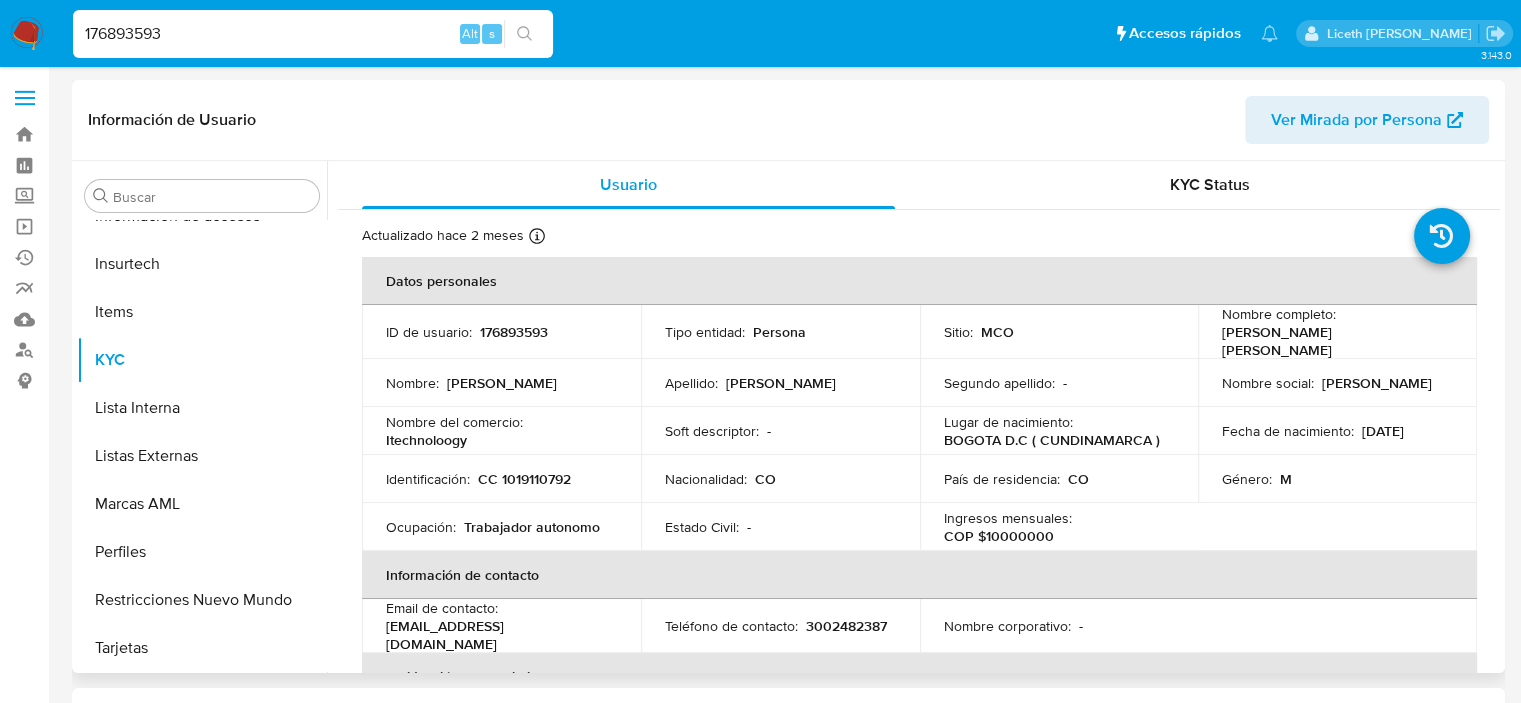 select on "10" 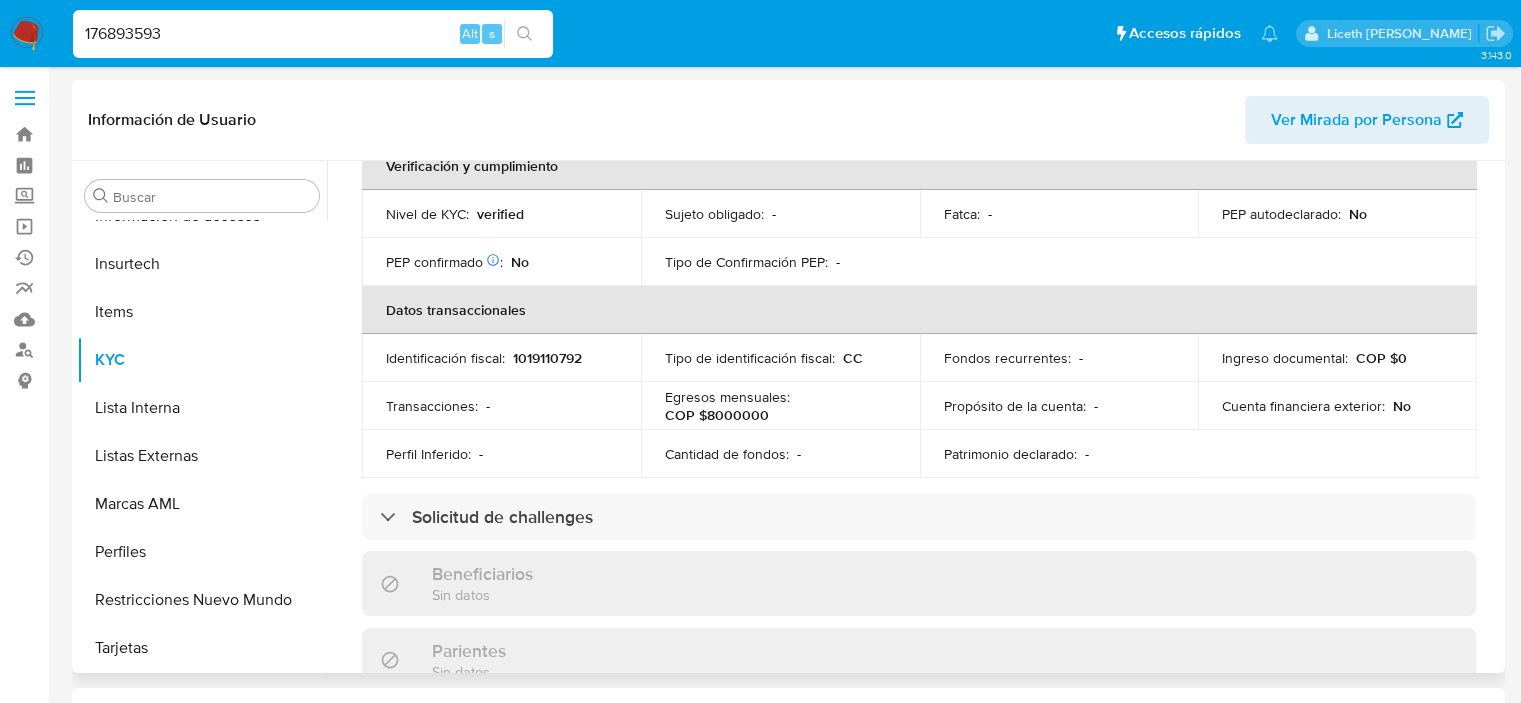 scroll, scrollTop: 1052, scrollLeft: 0, axis: vertical 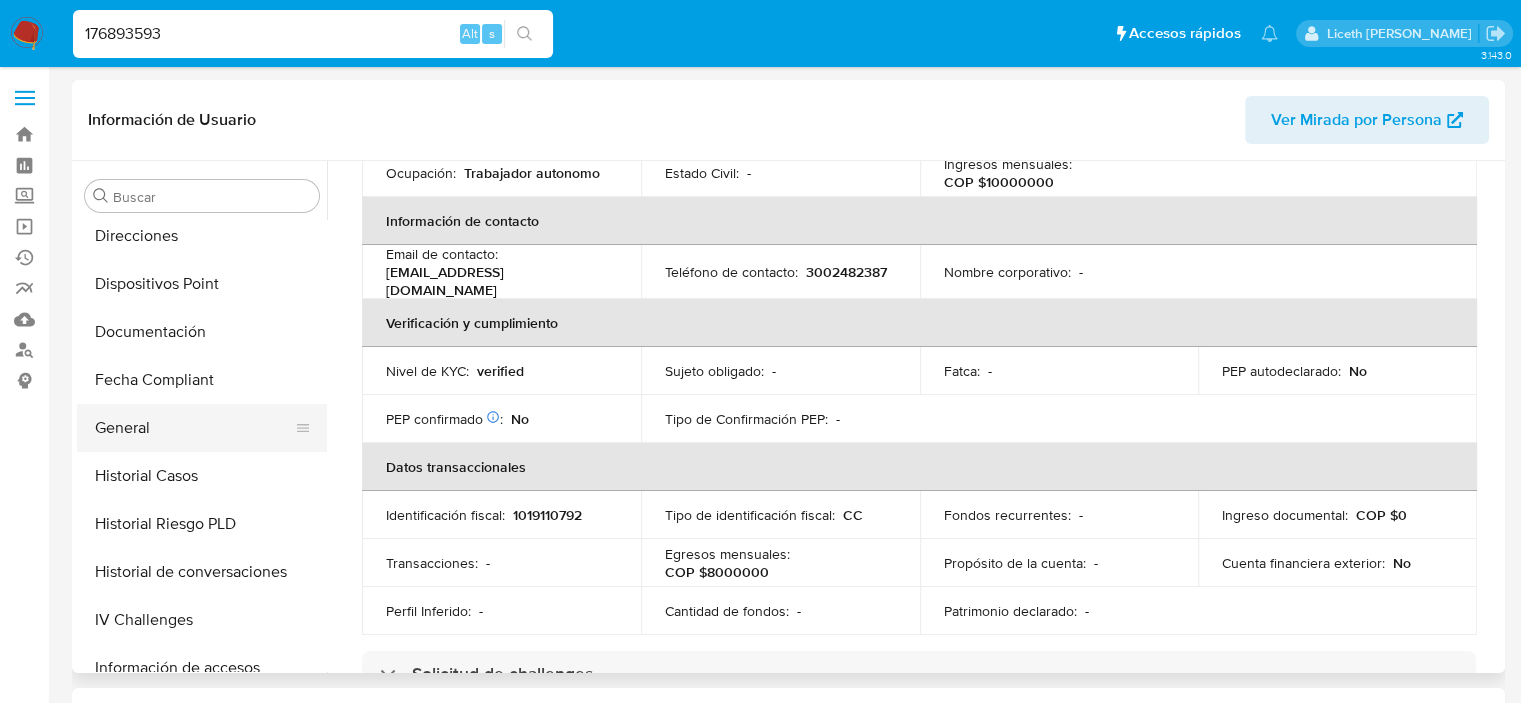 click on "General" at bounding box center (194, 428) 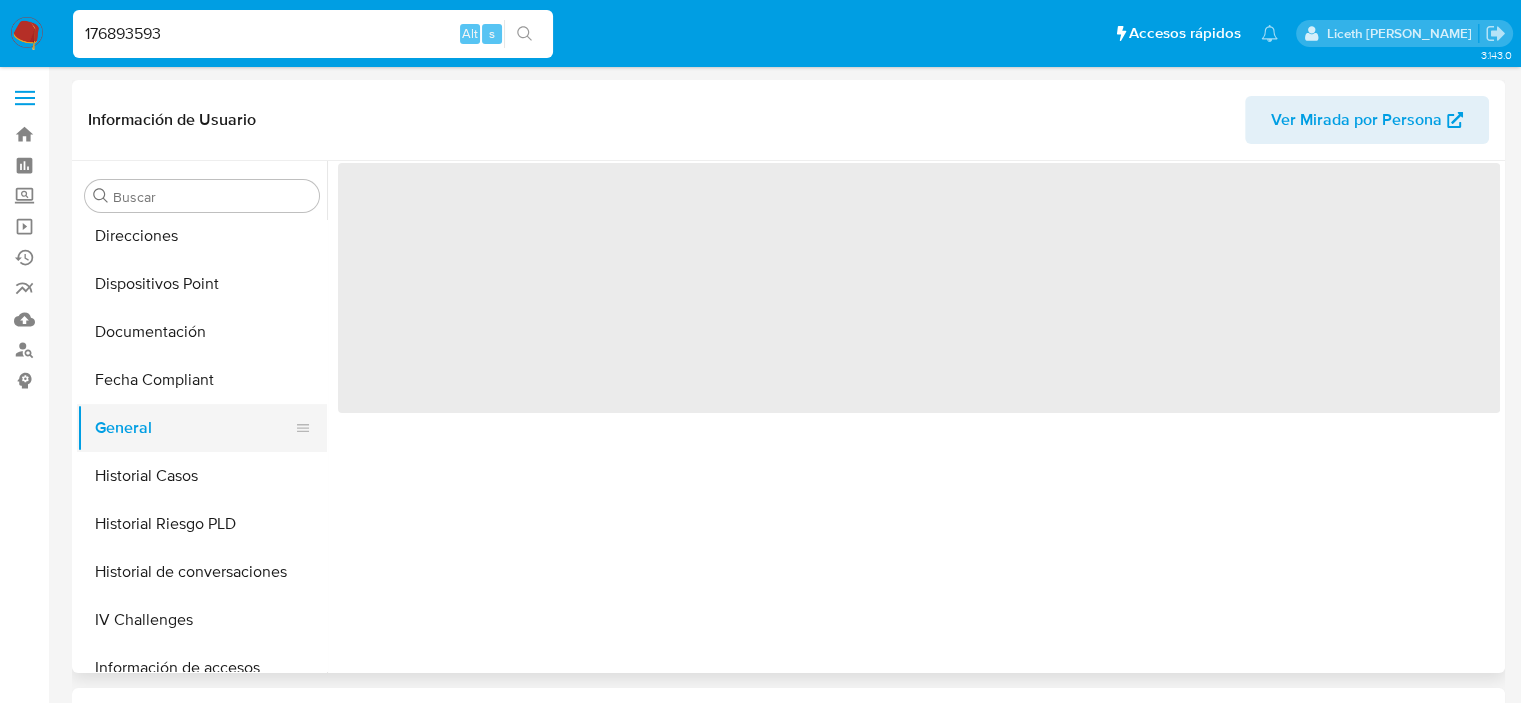 scroll, scrollTop: 0, scrollLeft: 0, axis: both 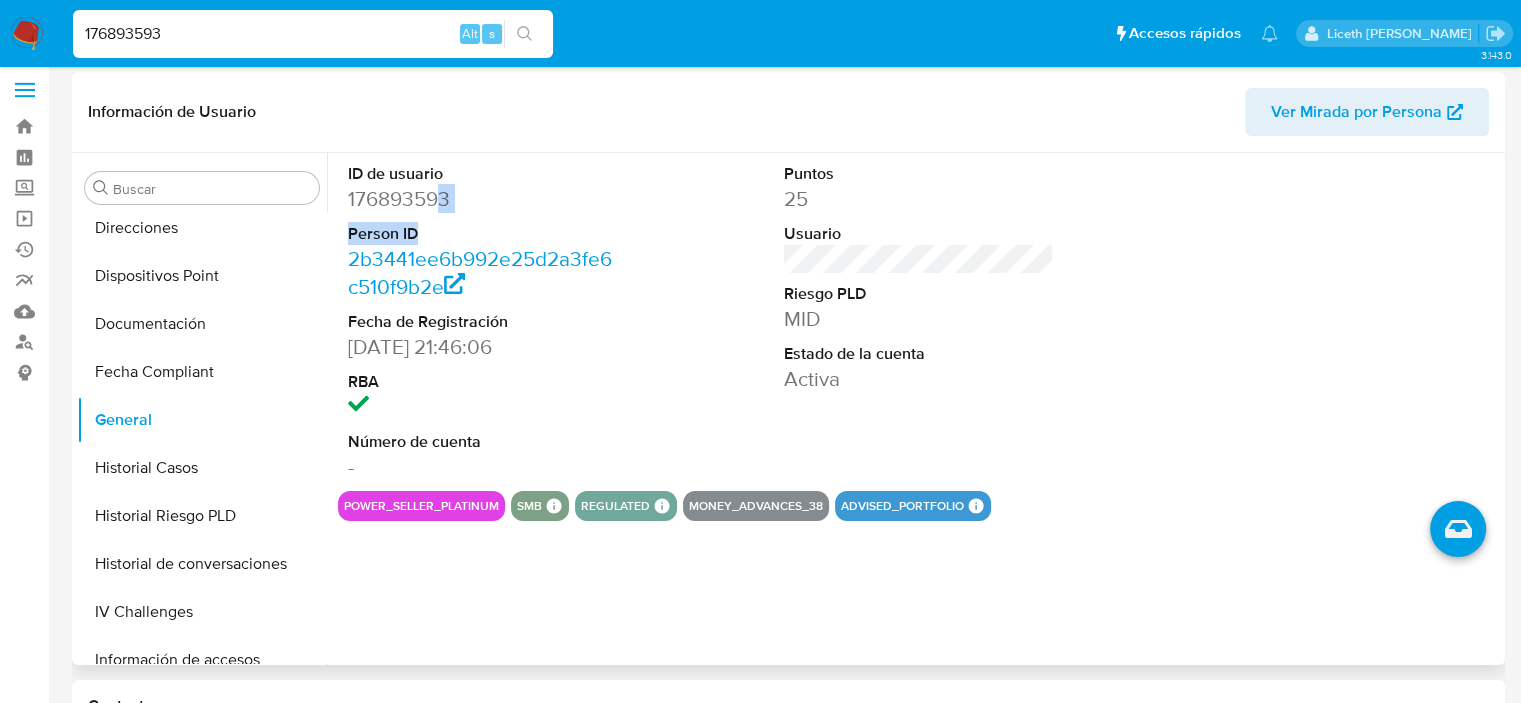 drag, startPoint x: 429, startPoint y: 215, endPoint x: 435, endPoint y: 206, distance: 10.816654 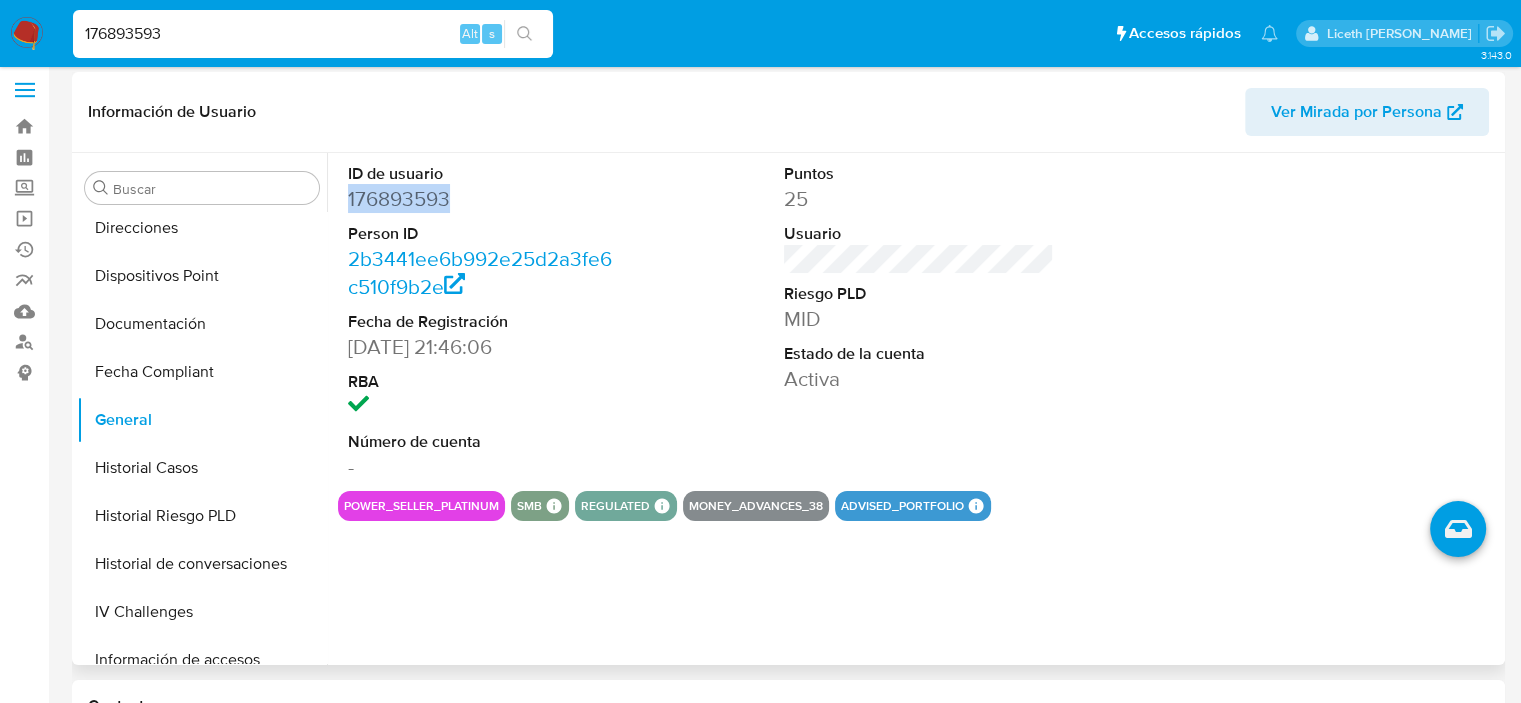 click on "176893593" at bounding box center [483, 199] 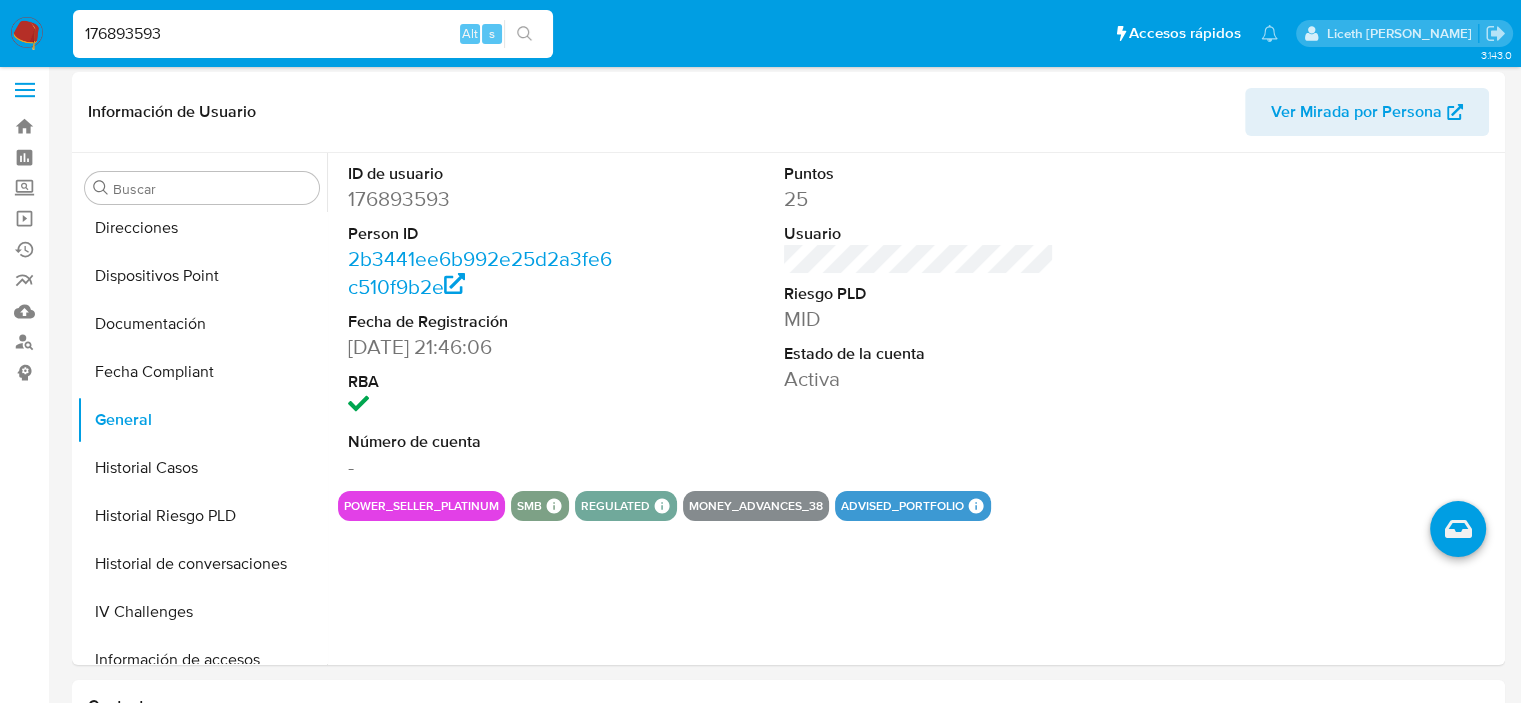 click on "176893593" at bounding box center [313, 34] 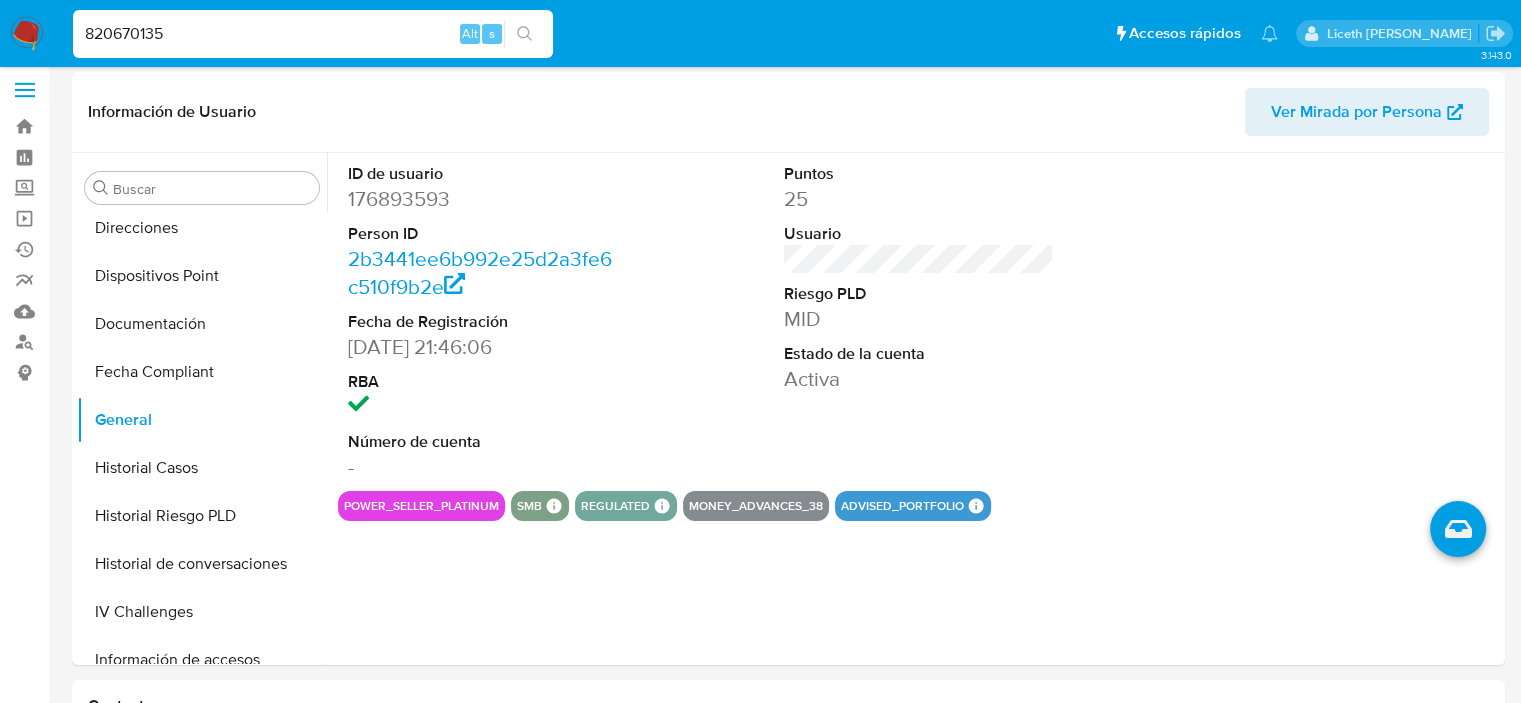 type on "820670135" 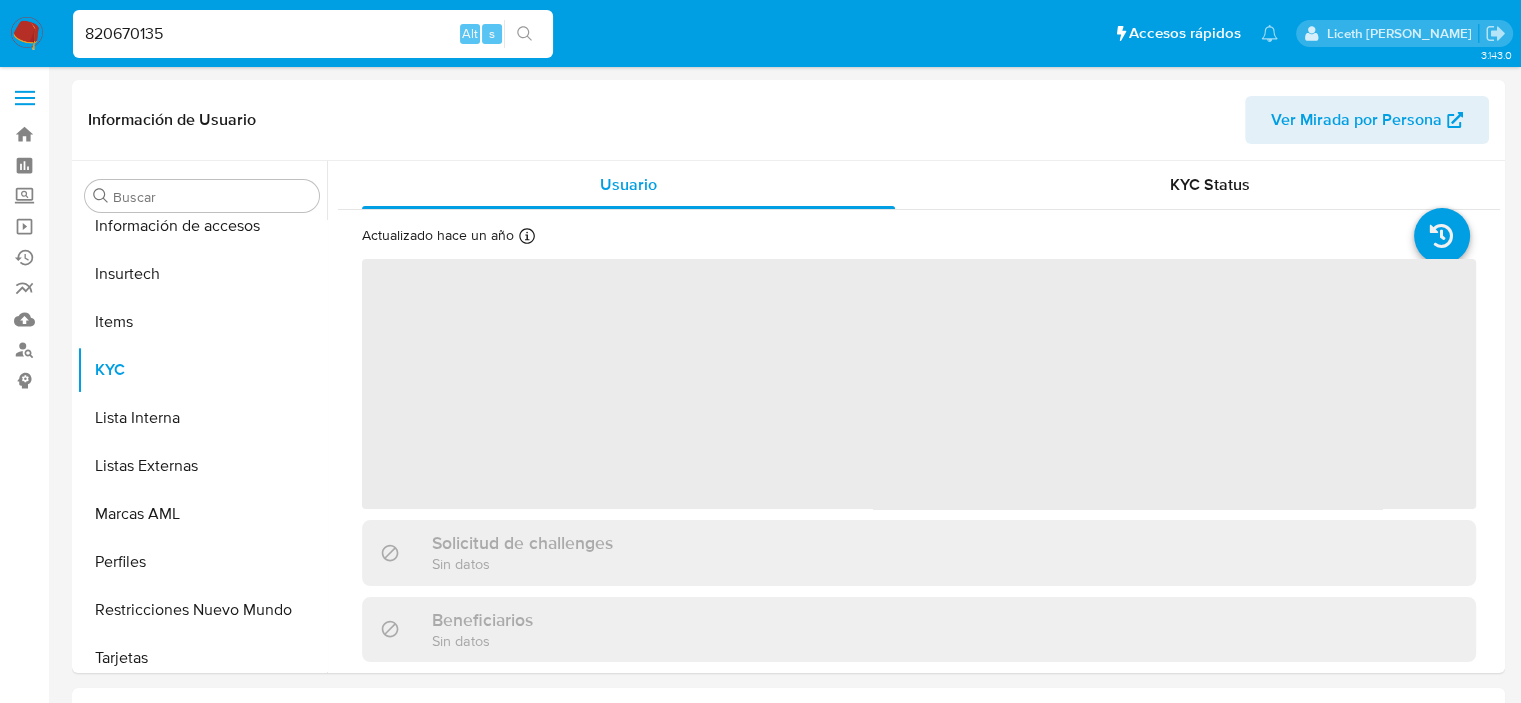 scroll, scrollTop: 796, scrollLeft: 0, axis: vertical 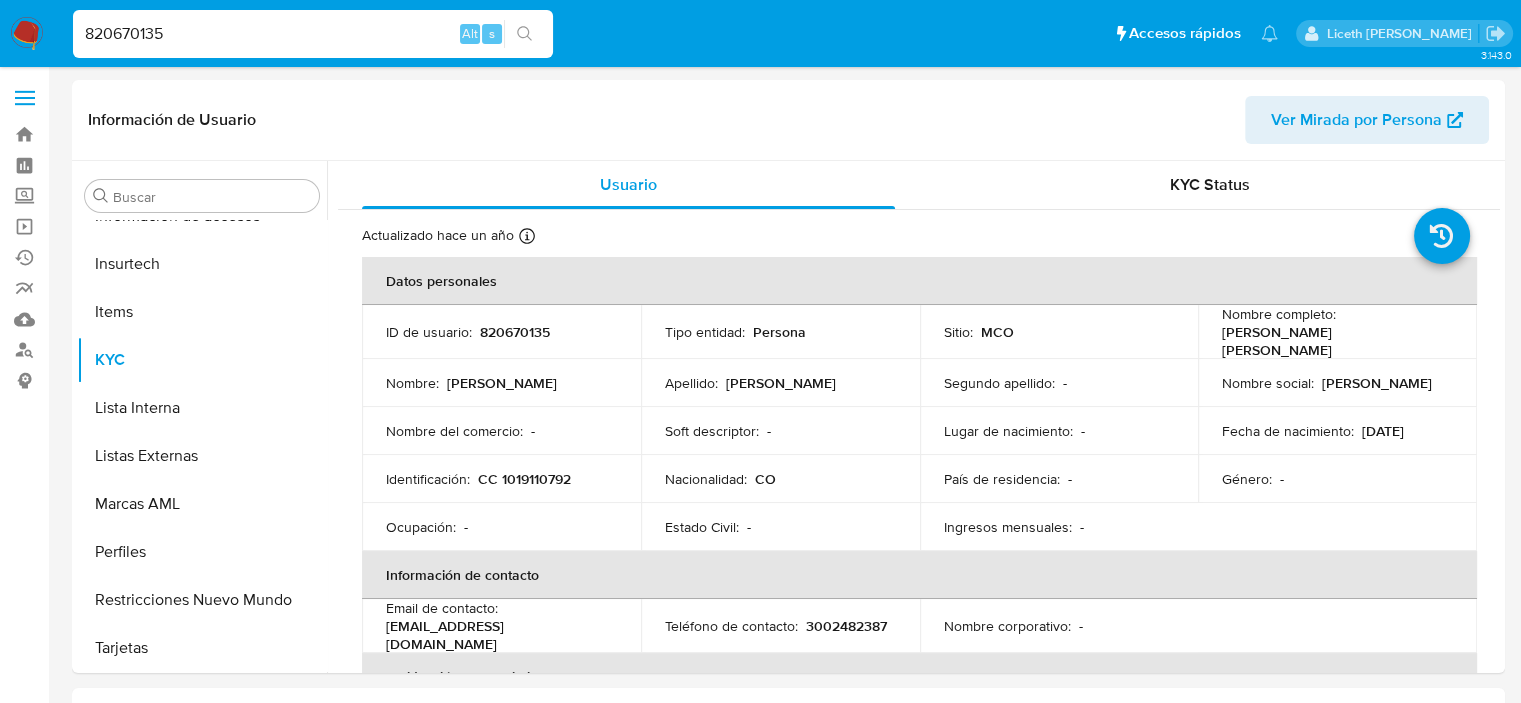 select on "10" 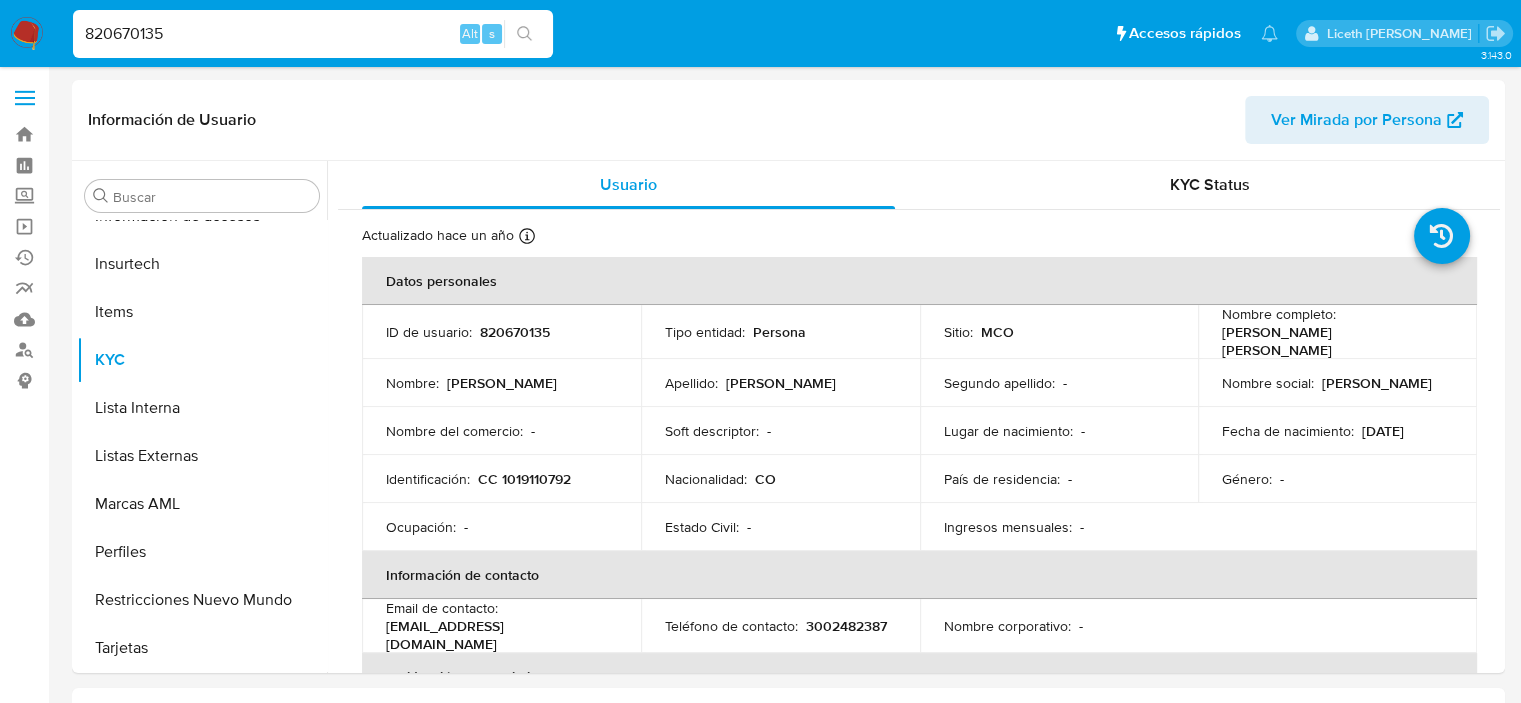click on "820670135" at bounding box center (313, 34) 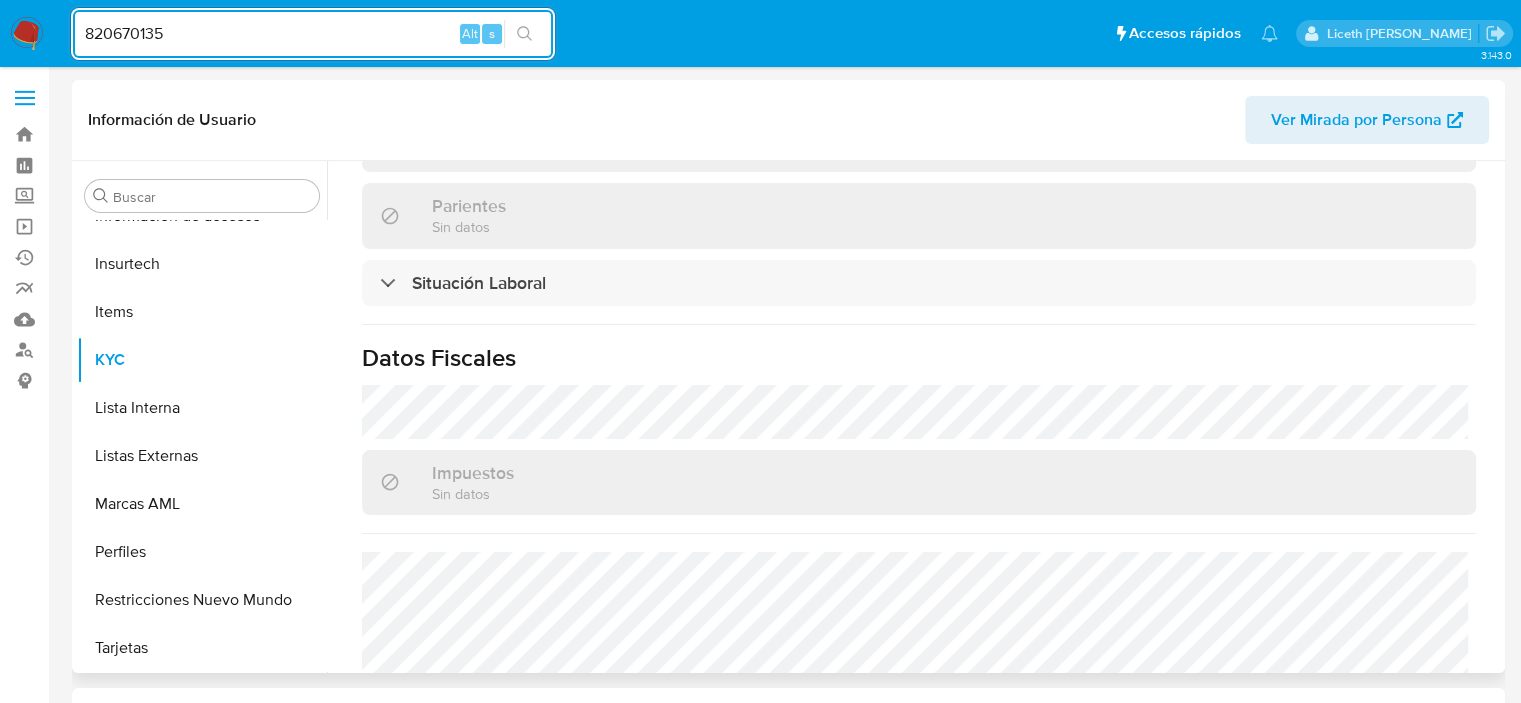 scroll, scrollTop: 1051, scrollLeft: 0, axis: vertical 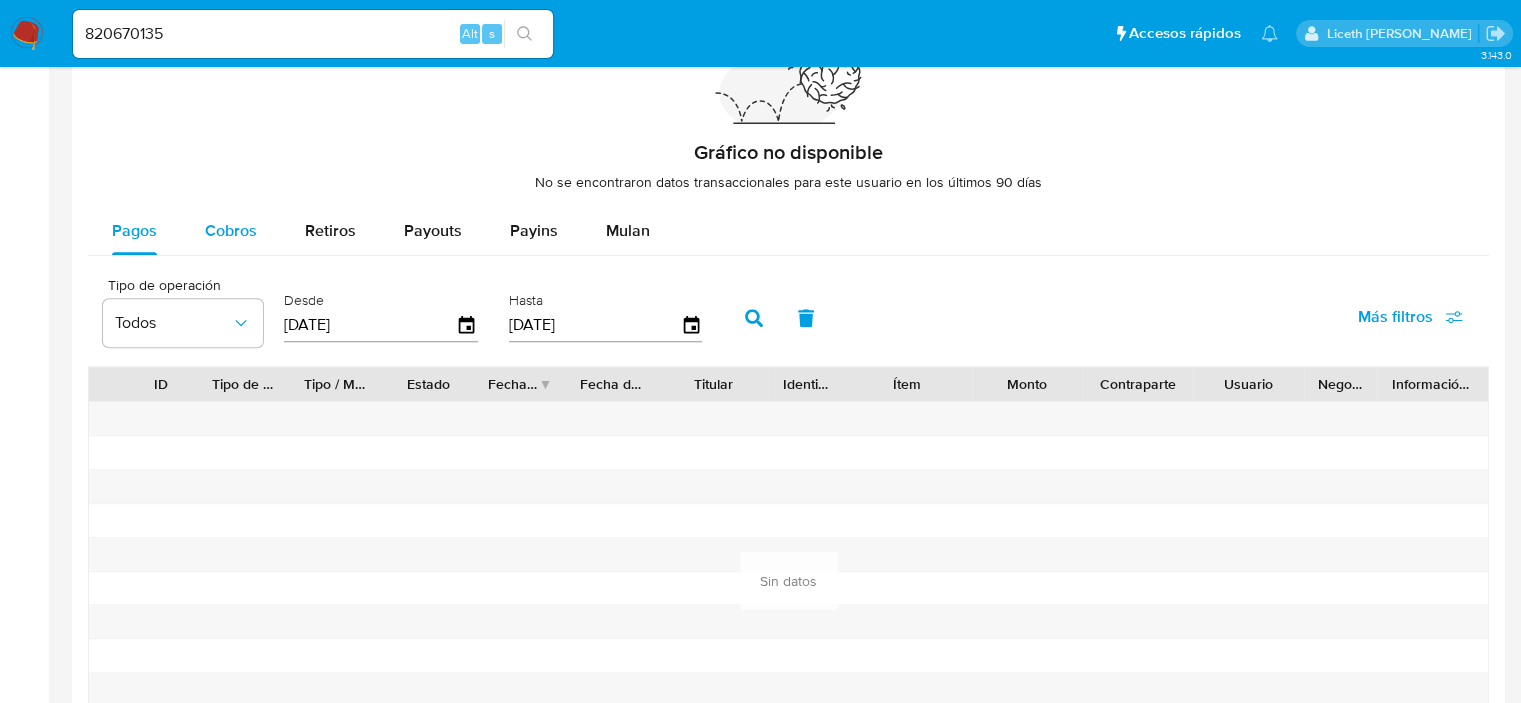 click on "Cobros" at bounding box center [231, 231] 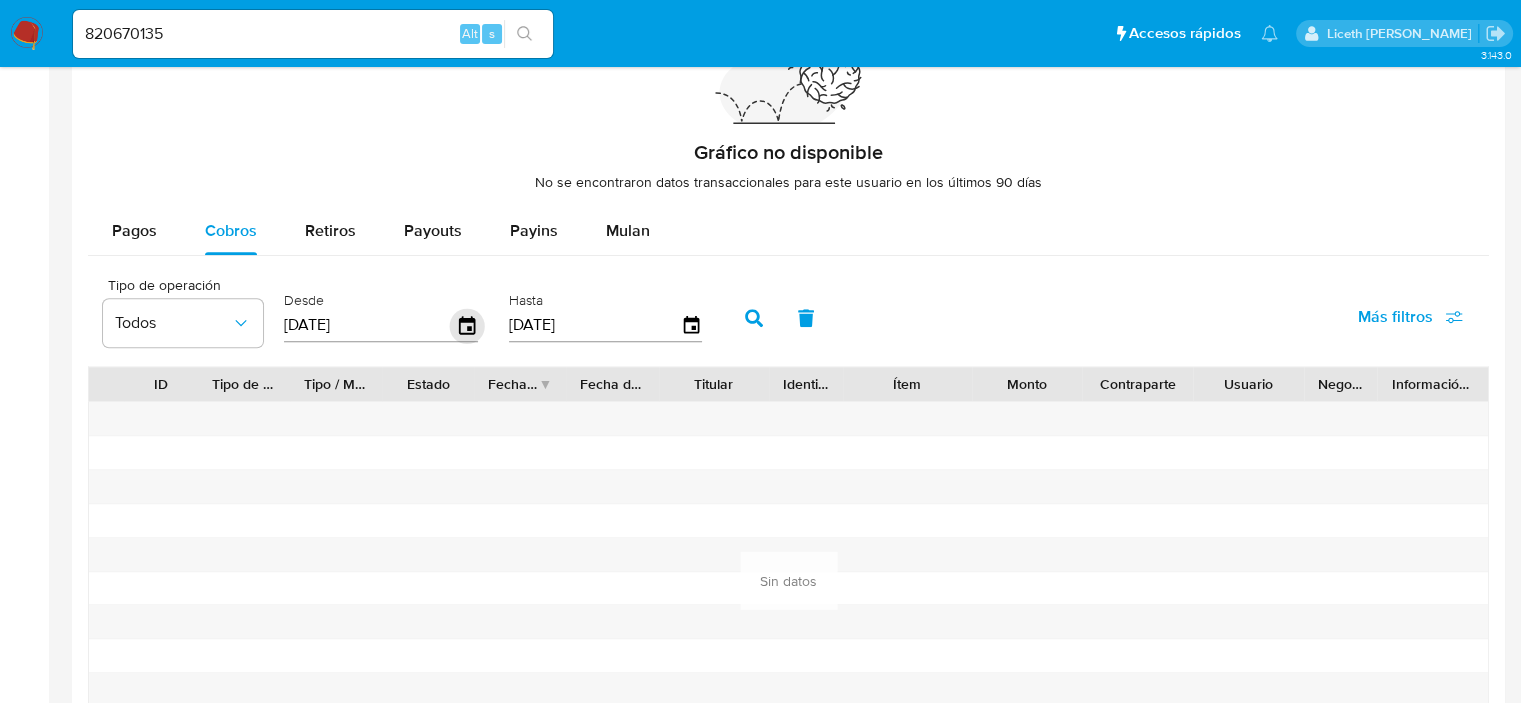 click 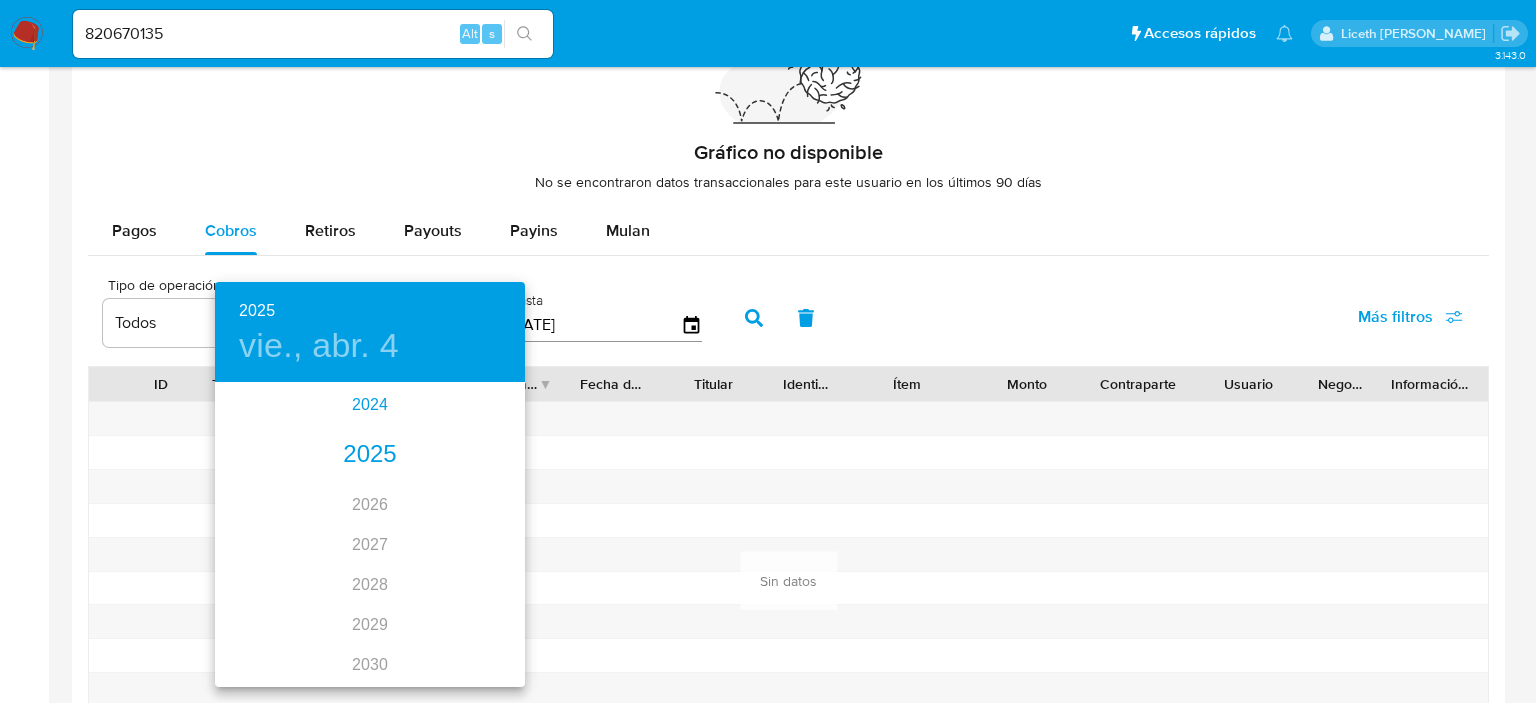 click on "2024" at bounding box center (370, 405) 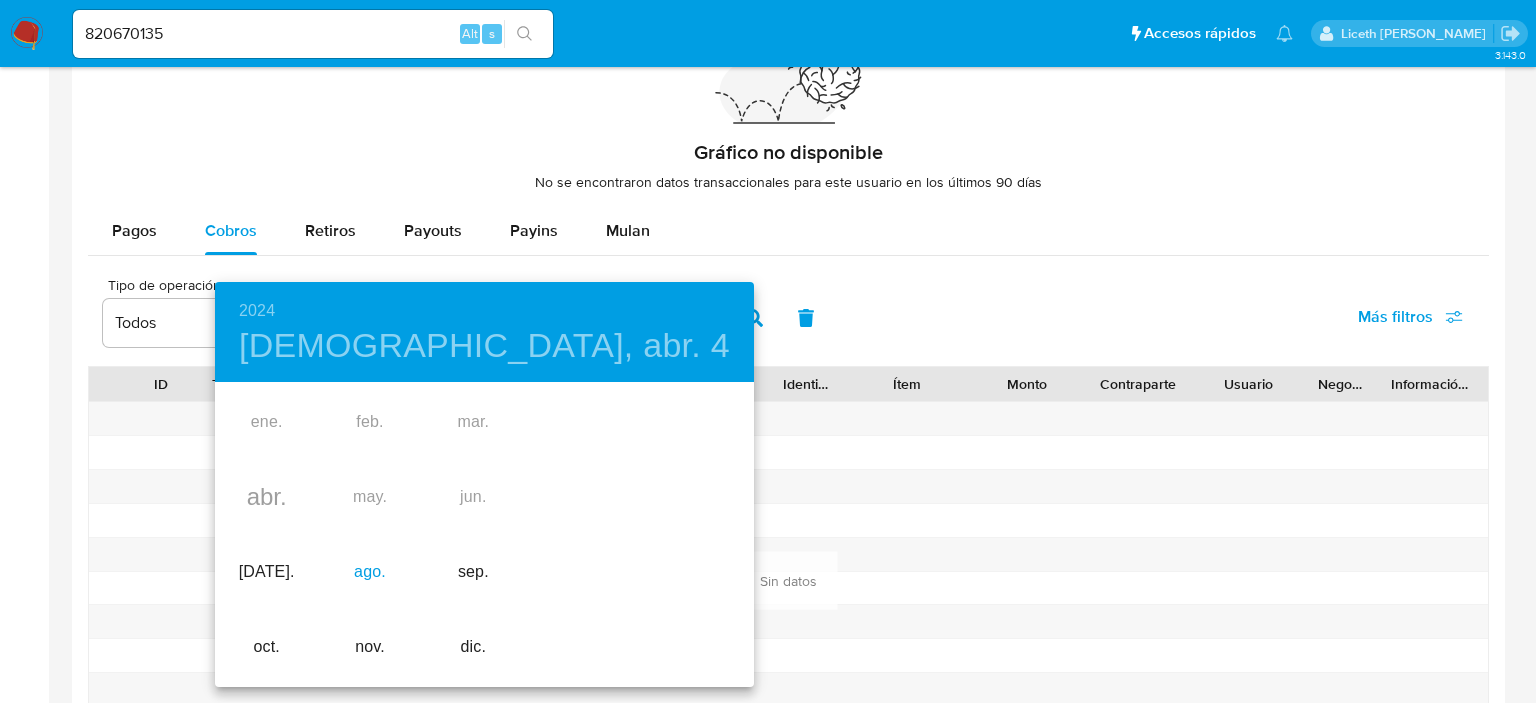 click on "ago." at bounding box center [369, 572] 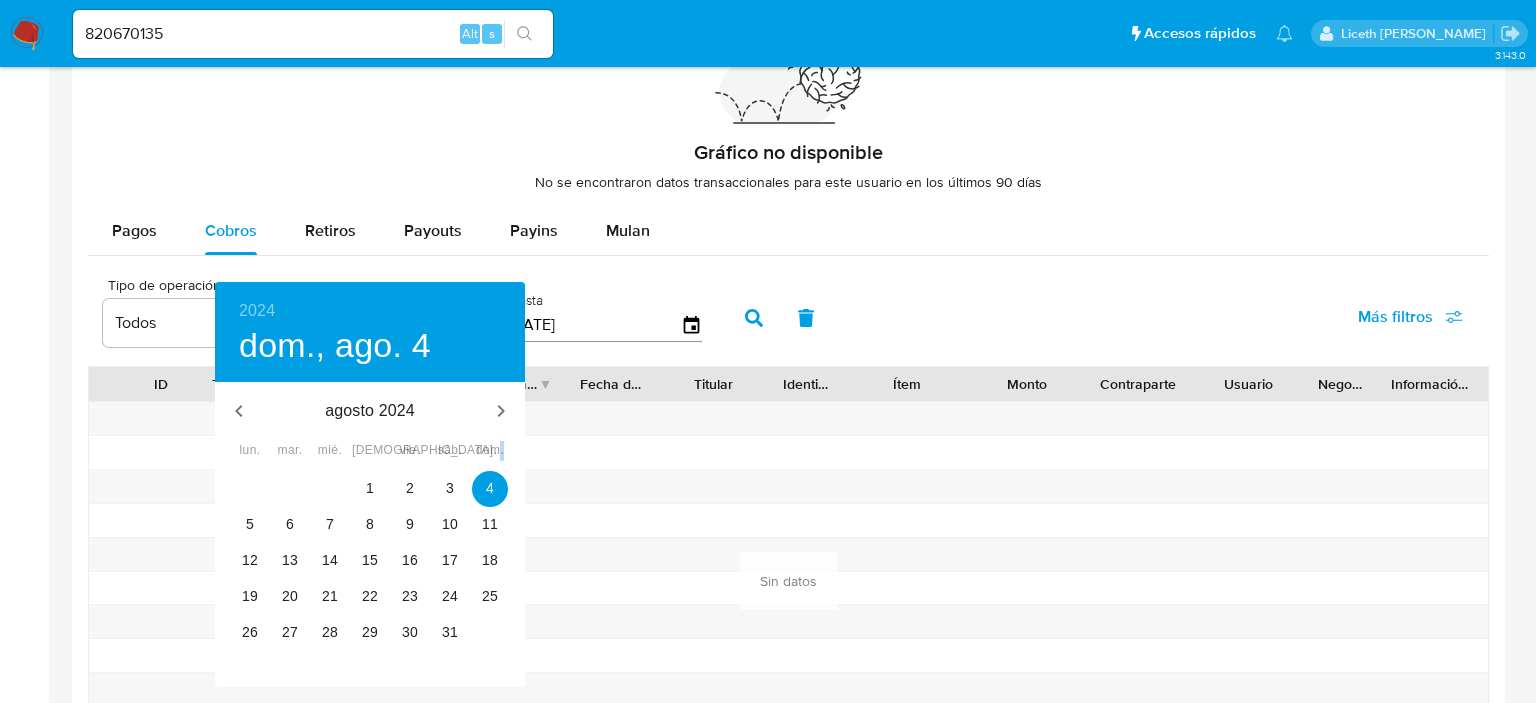 click on "22" at bounding box center [370, 597] 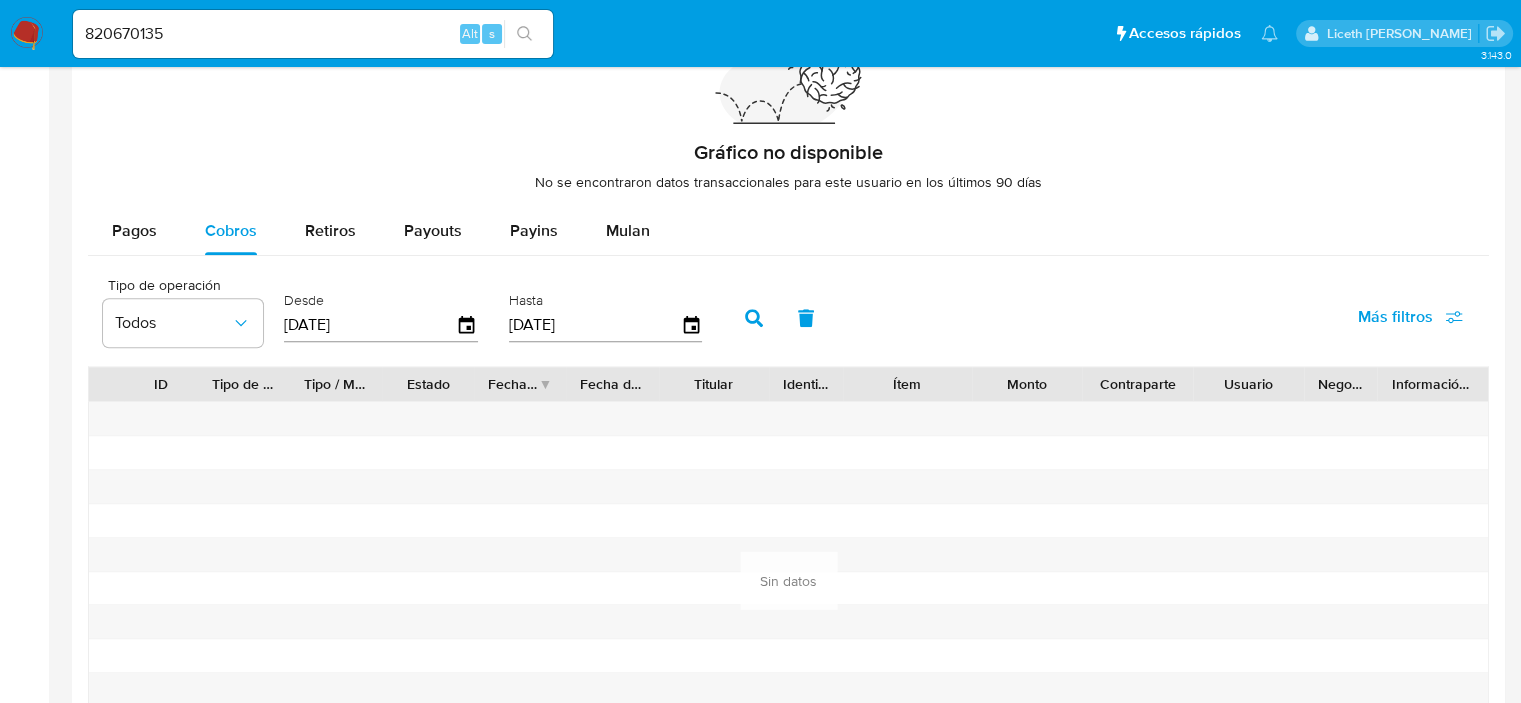 click 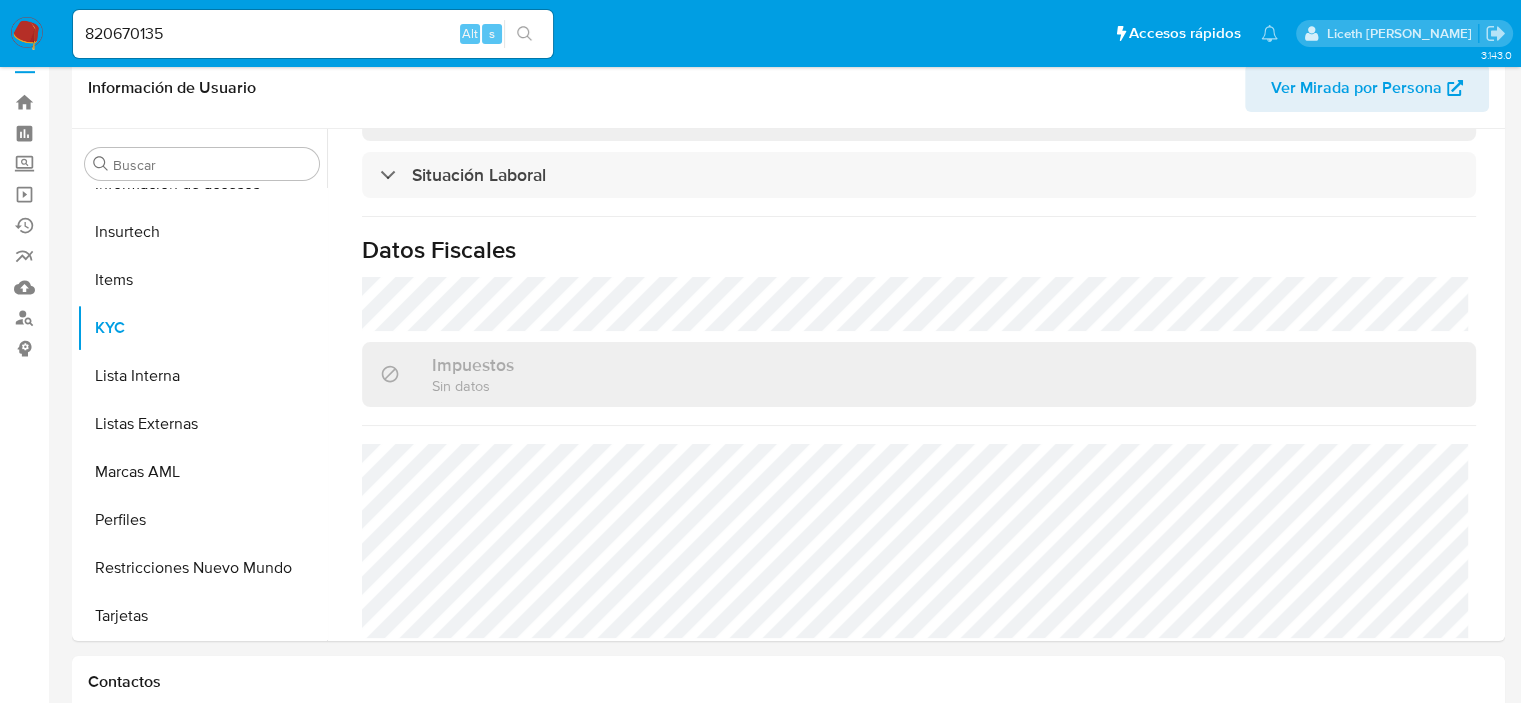 scroll, scrollTop: 8, scrollLeft: 0, axis: vertical 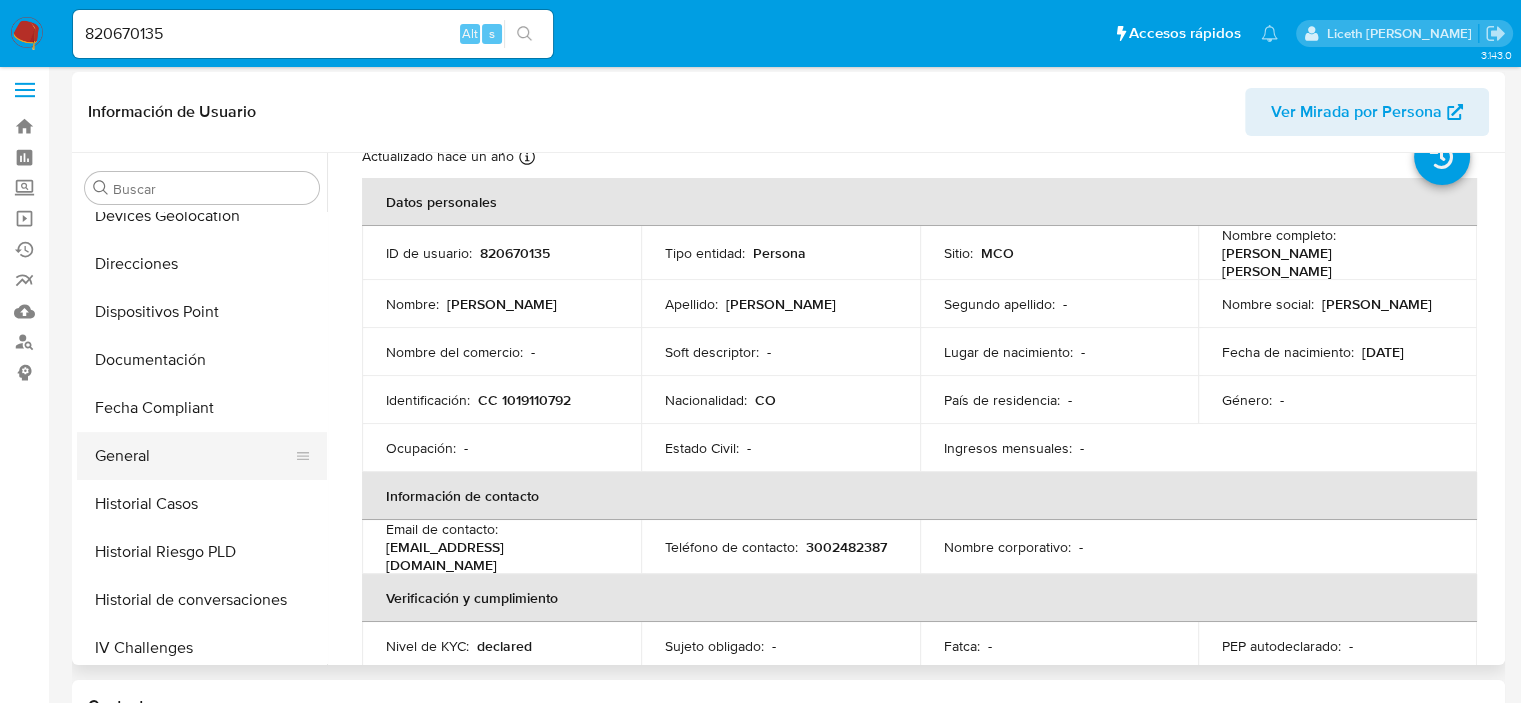 click on "General" at bounding box center (194, 456) 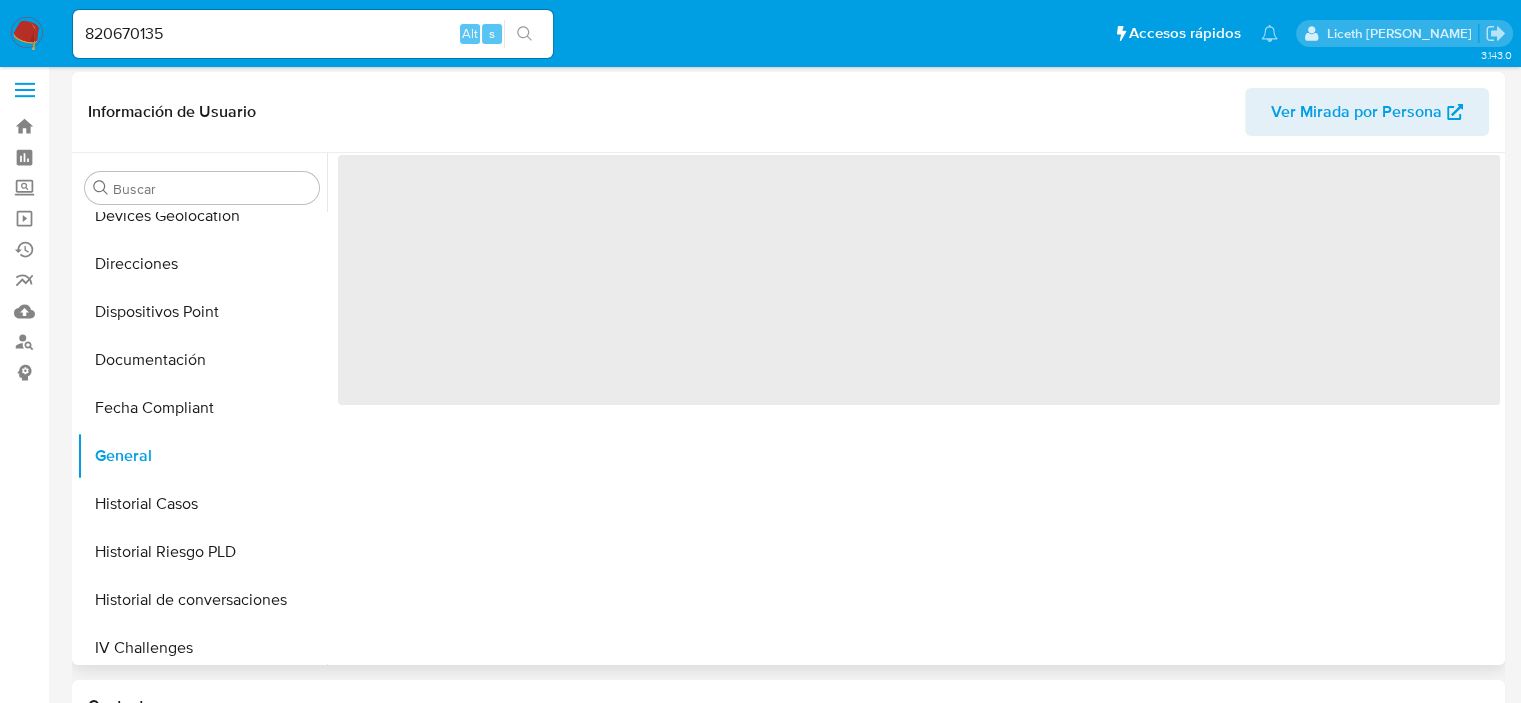 scroll, scrollTop: 0, scrollLeft: 0, axis: both 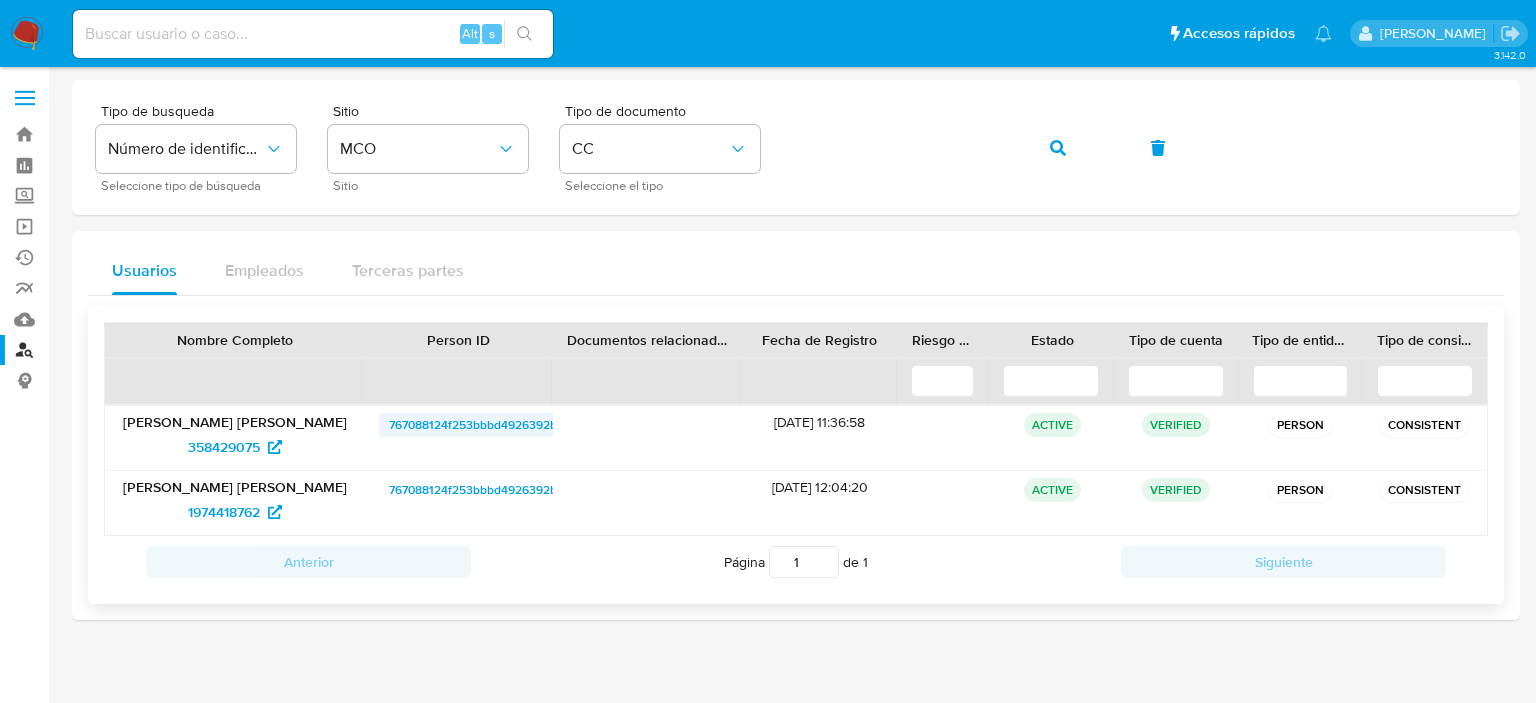 click on "767088124f253bbbd4926392bf05891e" at bounding box center [495, 425] 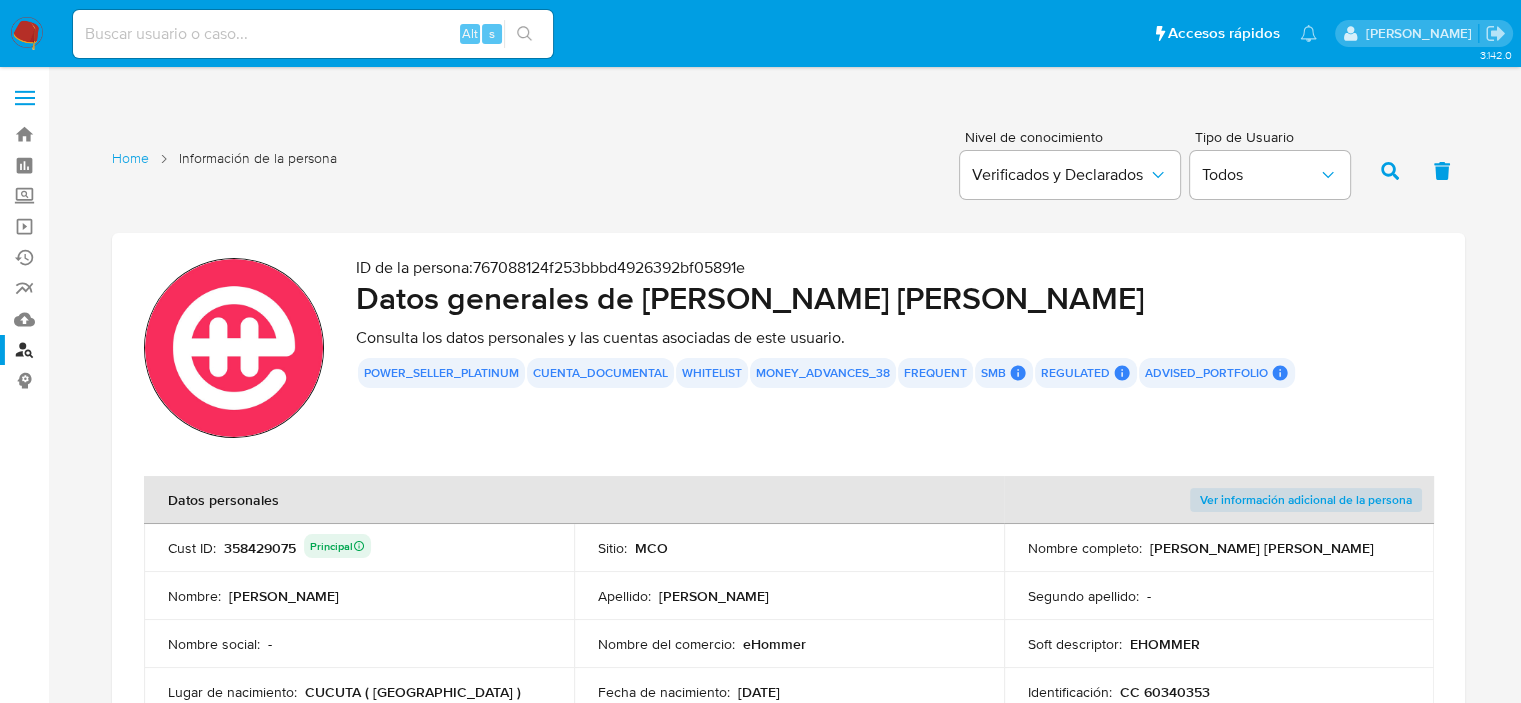 click on "ID de la persona :  767088124f253bbbd4926392bf05891e   Datos generales de   Jennie Milledys Florez Quintero   Consulta los datos personales y las cuentas asociadas de este usuario. power_seller_platinum cuenta_documental whitelist money_advances_38 frequent smb   SMB SMB User Id   Identificado como usuario principal 358429075 Advisor Email - Advisor Name - regulated   Regulated MCO PASARELA User Id   Identificado como usuario principal 358429075 Evaluation Result COMPLIES User Regulated Date 2022-02-16T12:50:05-04:00 User Cancelled Date - Cancelled Regulation Status APPLIED MCO PASARELA User Id 1974418762 Evaluation Result COMPLIES User Regulated Date 2024-09-03T12:26:15-04:00 User Cancelled Date - Cancelled Regulation Status APPLIED advised_portfolio   Advised Portfolio Advised Portfolio User Id   Identificado como usuario principal 358429075 Advisor Email santiago.gonzalezlozano@mercadolibre.com.co Advisor Name Santiago Gonzalez Lozano Advised is_advised" at bounding box center (894, 351) 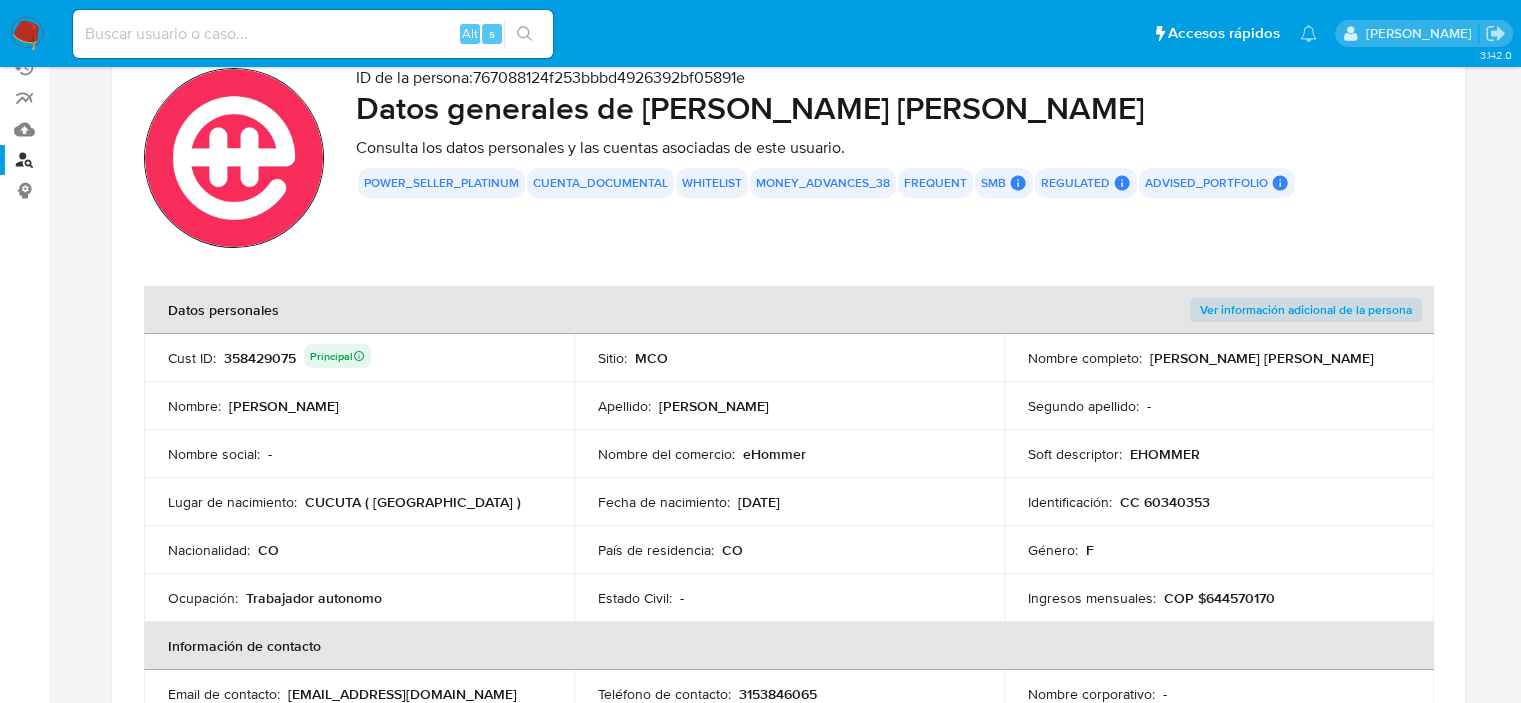 scroll, scrollTop: 208, scrollLeft: 0, axis: vertical 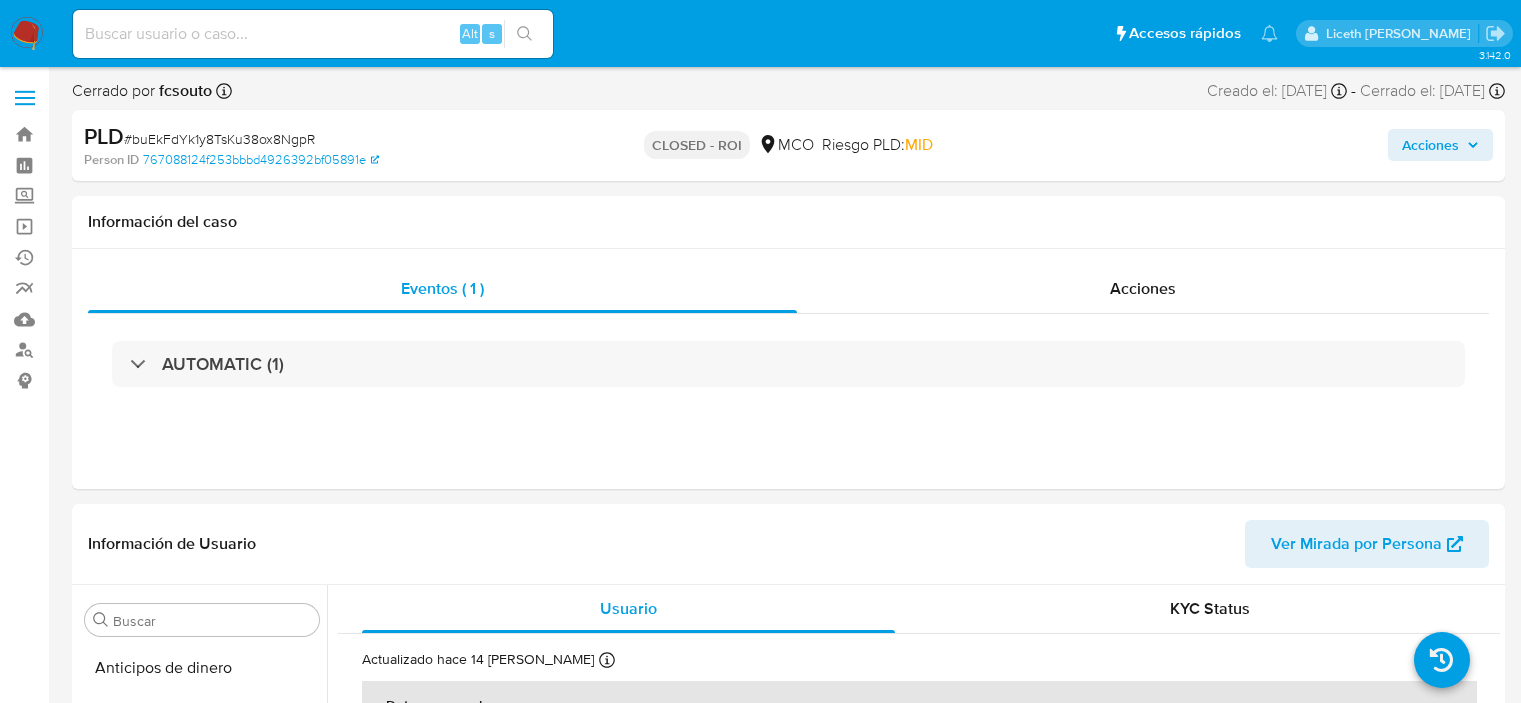select on "10" 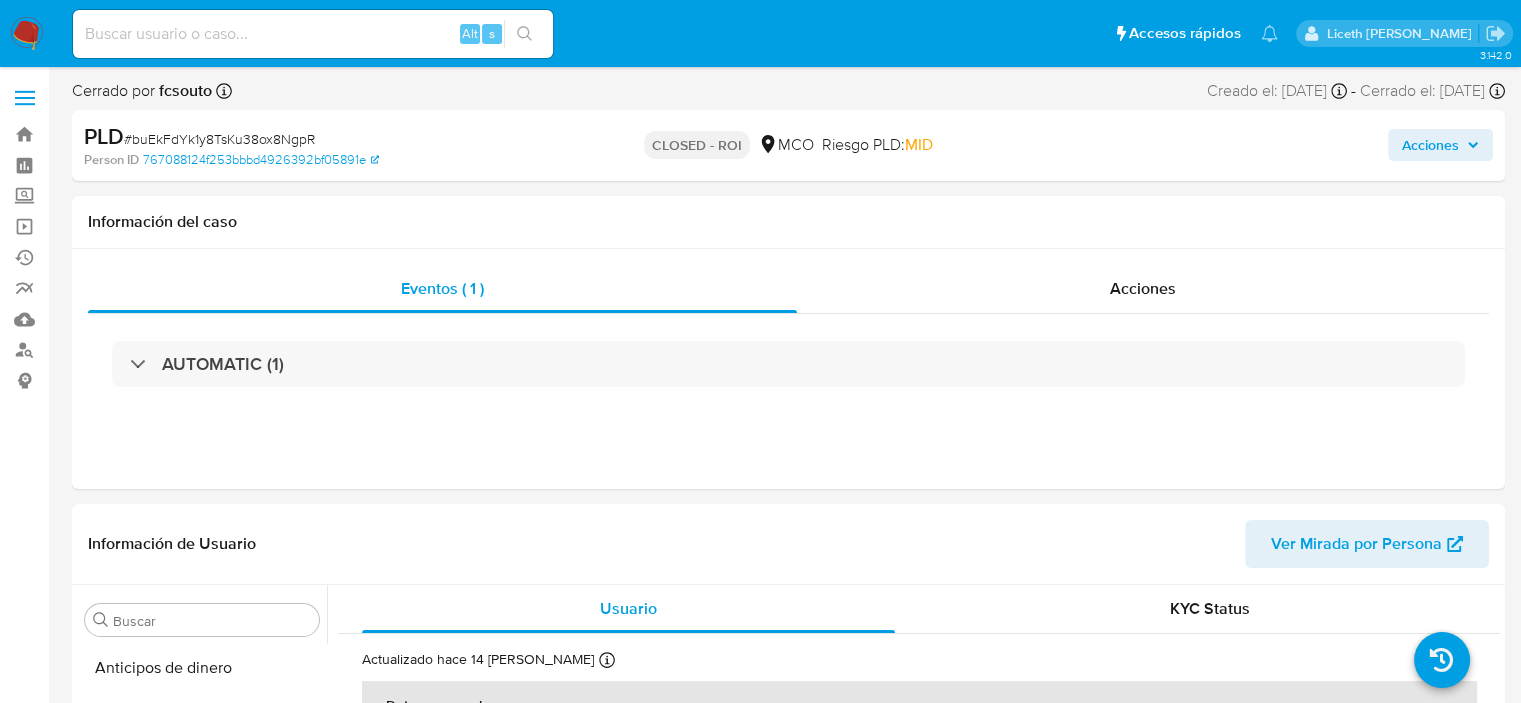 scroll, scrollTop: 796, scrollLeft: 0, axis: vertical 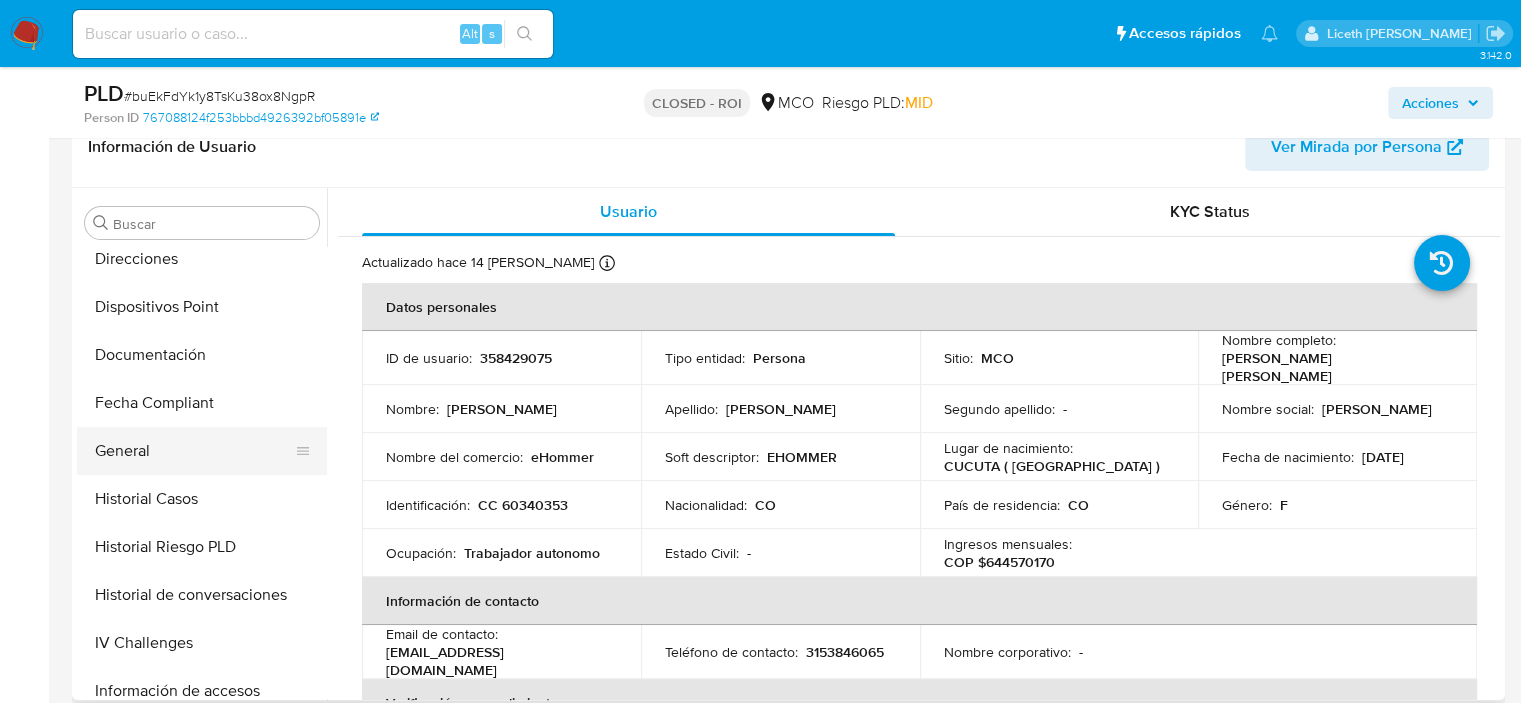 click on "General" at bounding box center [194, 451] 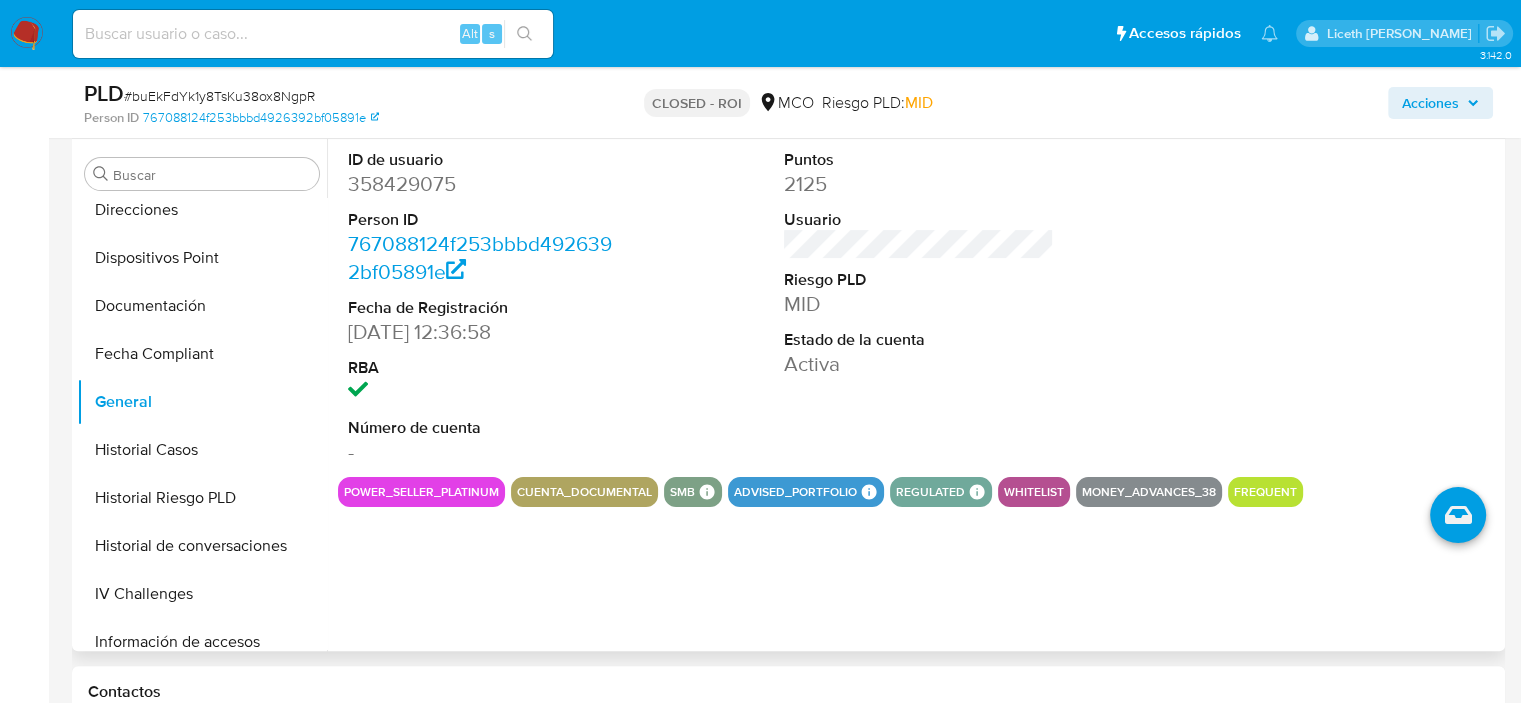 scroll, scrollTop: 376, scrollLeft: 0, axis: vertical 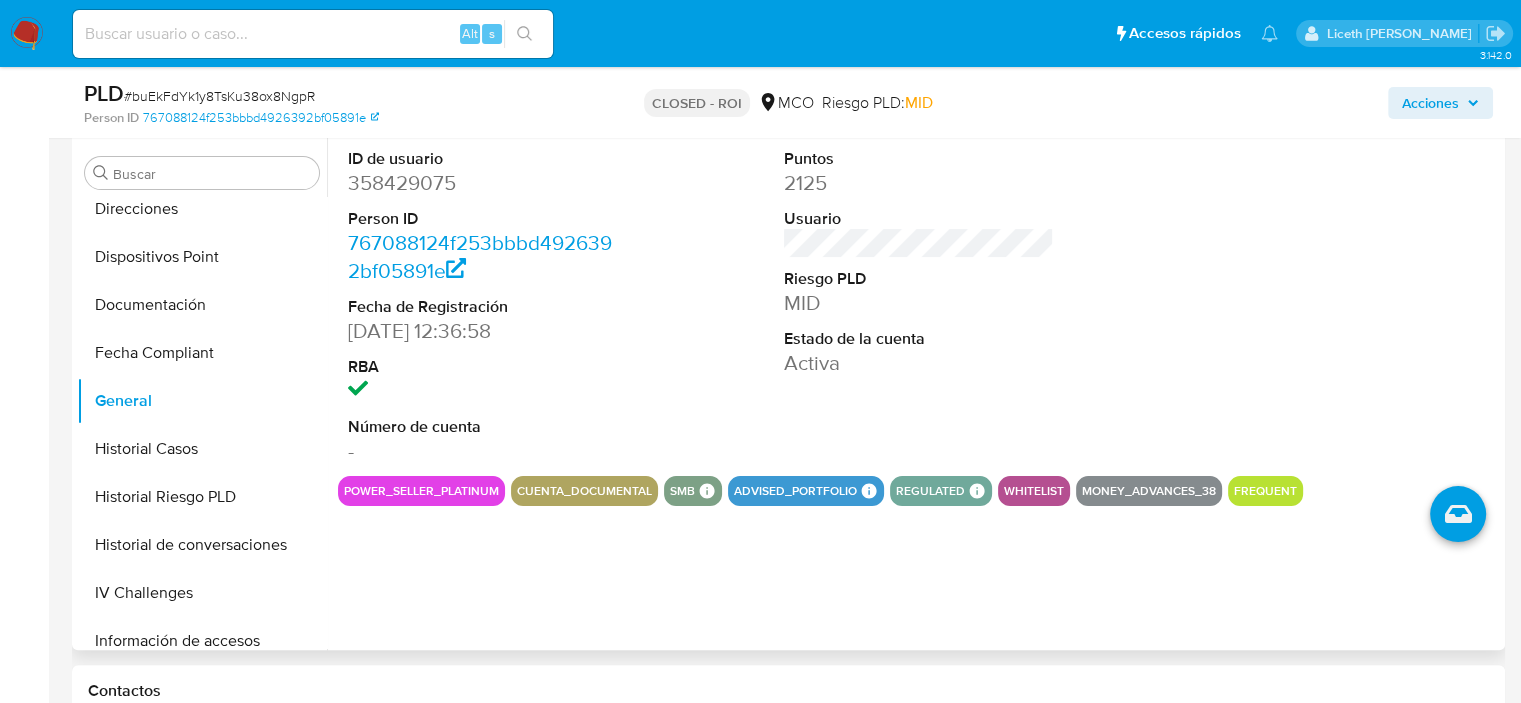 type 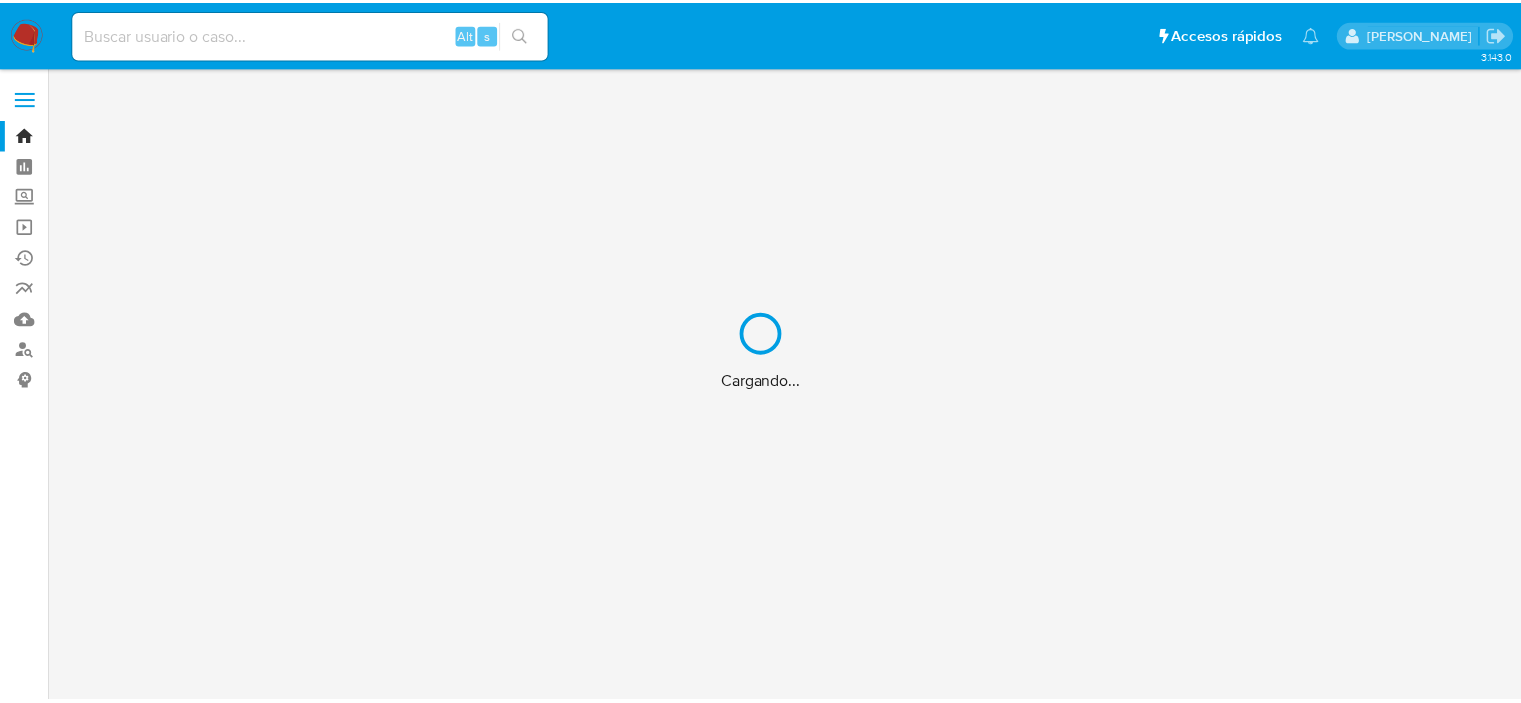 scroll, scrollTop: 0, scrollLeft: 0, axis: both 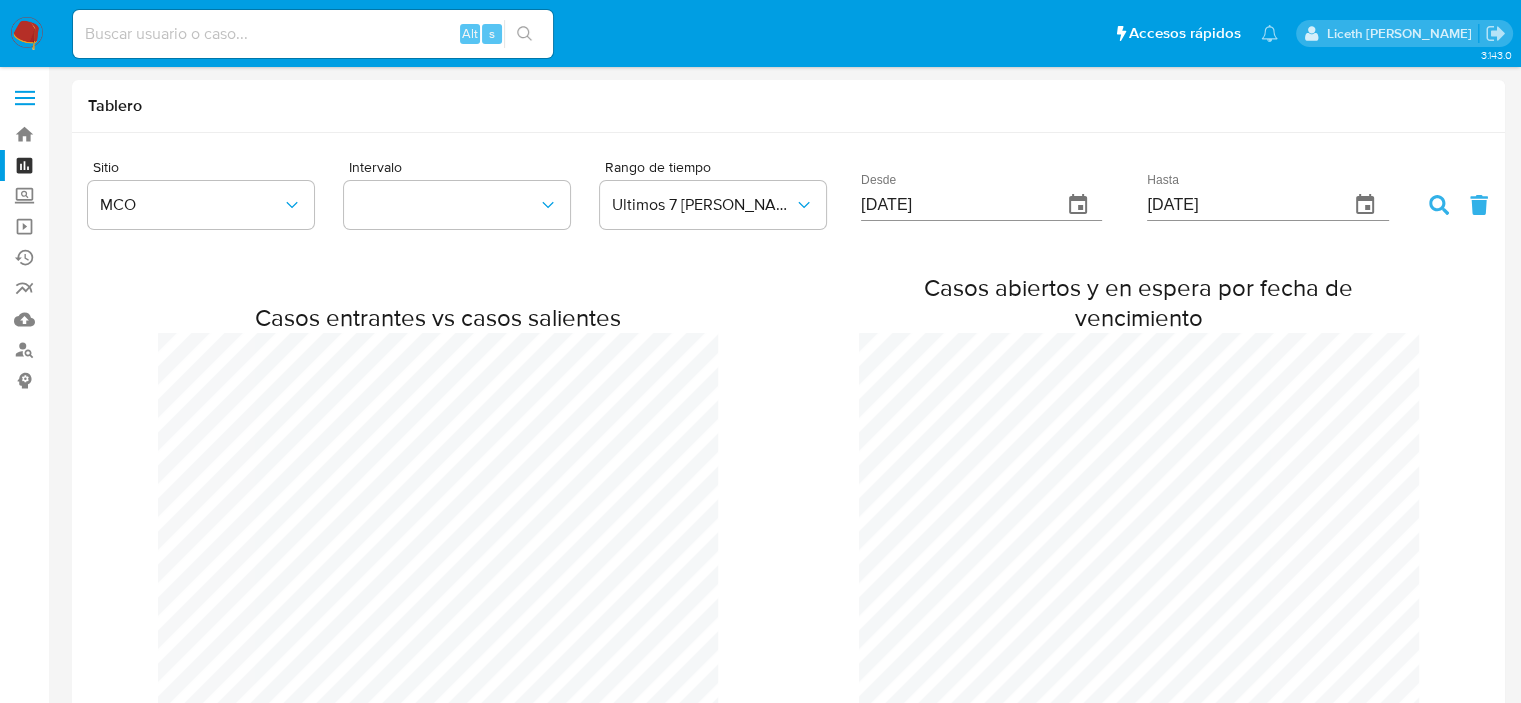 click at bounding box center [27, 34] 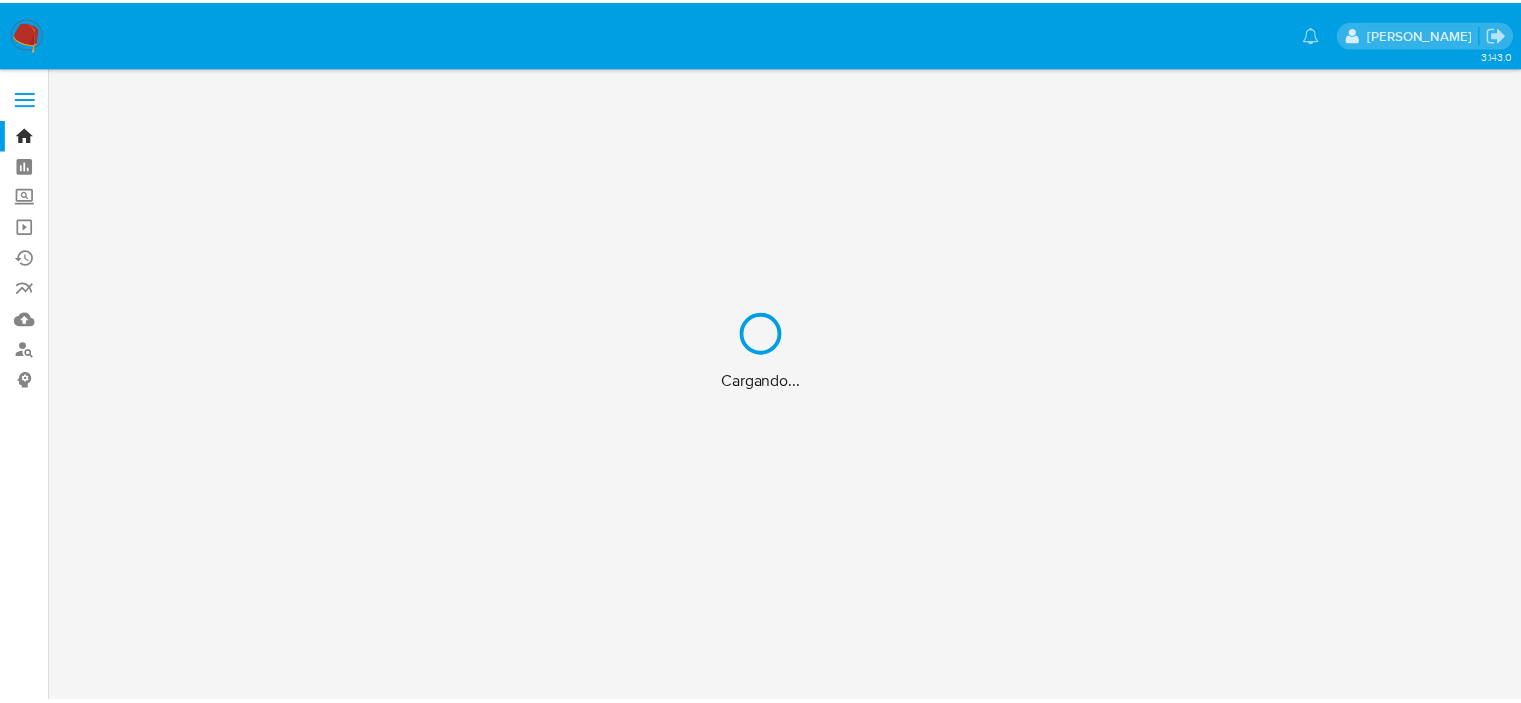 scroll, scrollTop: 0, scrollLeft: 0, axis: both 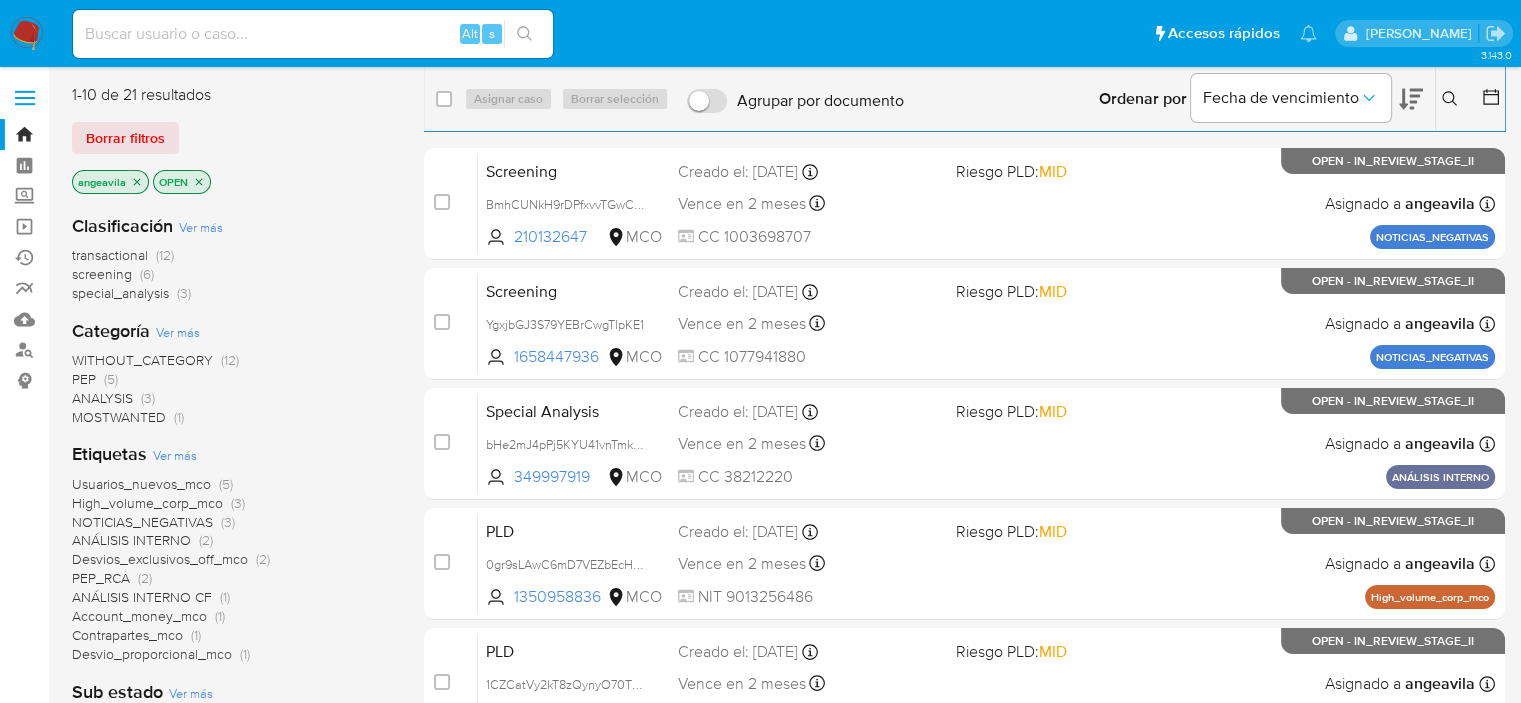 click 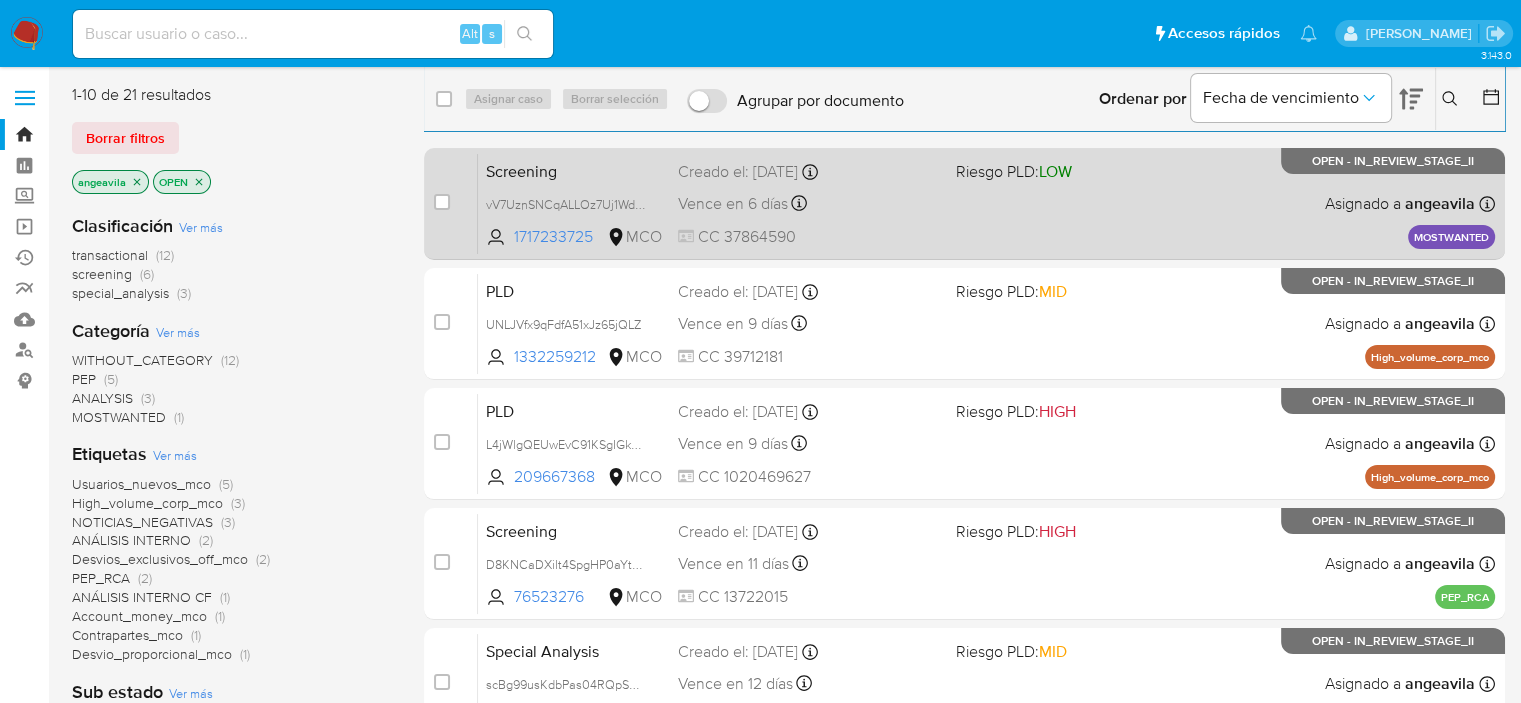 drag, startPoint x: 1408, startPoint y: 100, endPoint x: 672, endPoint y: 253, distance: 751.7347 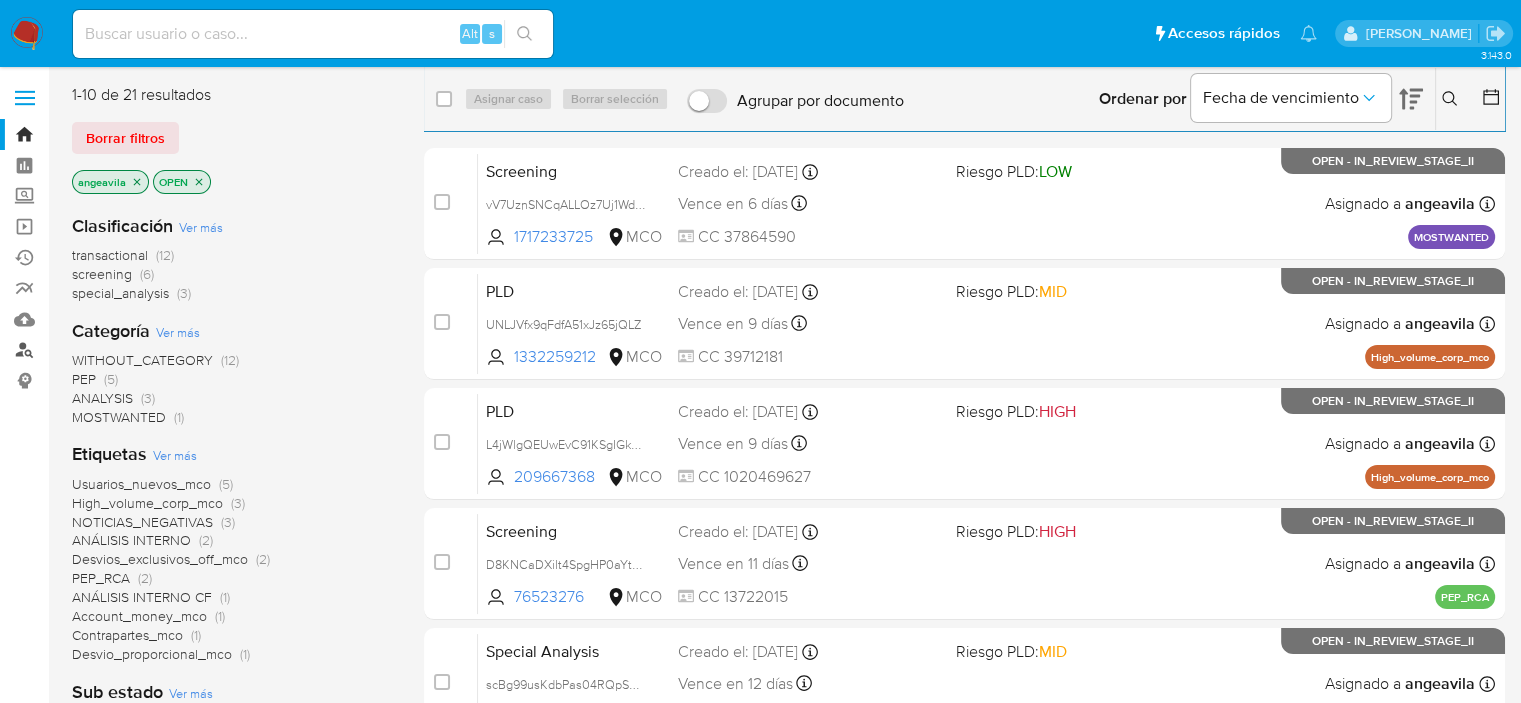 click on "Buscador de personas" at bounding box center [119, 350] 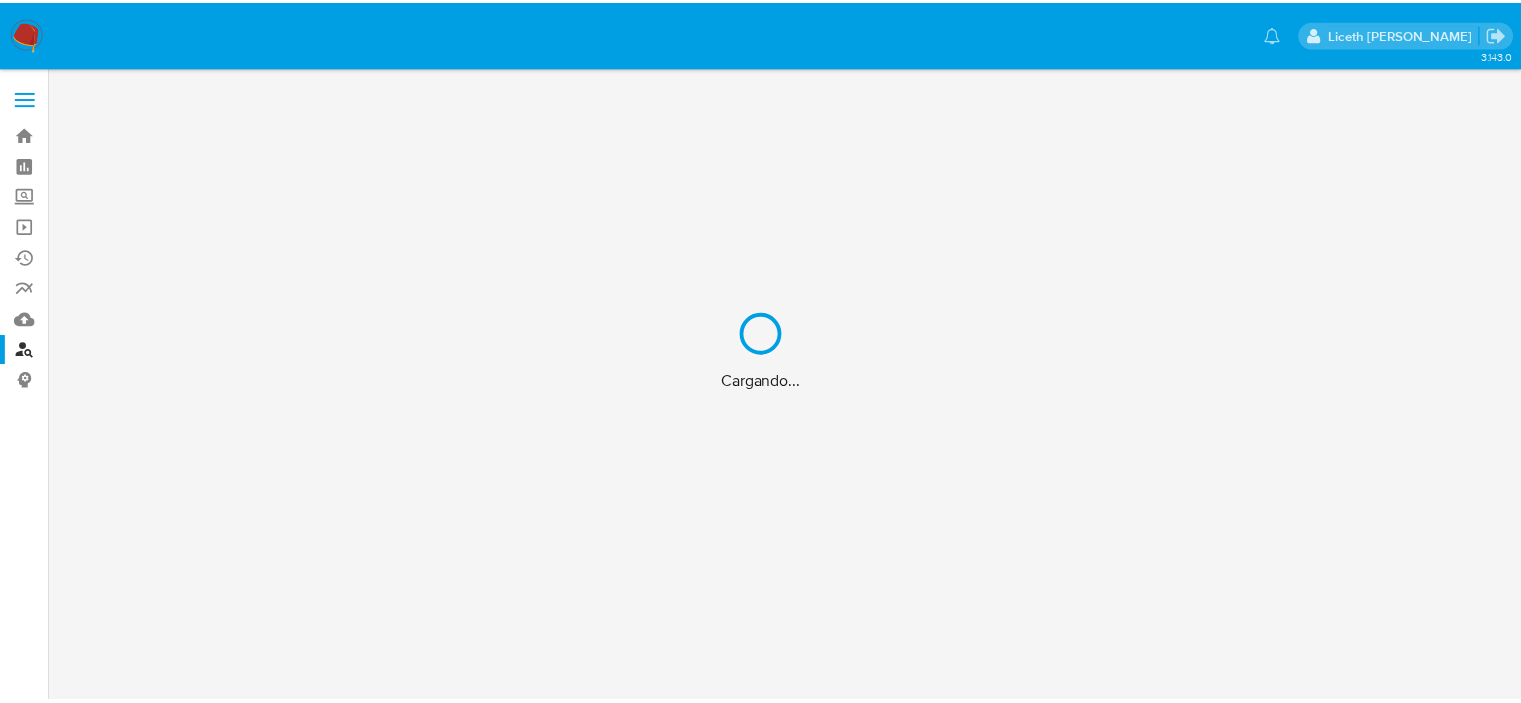 scroll, scrollTop: 0, scrollLeft: 0, axis: both 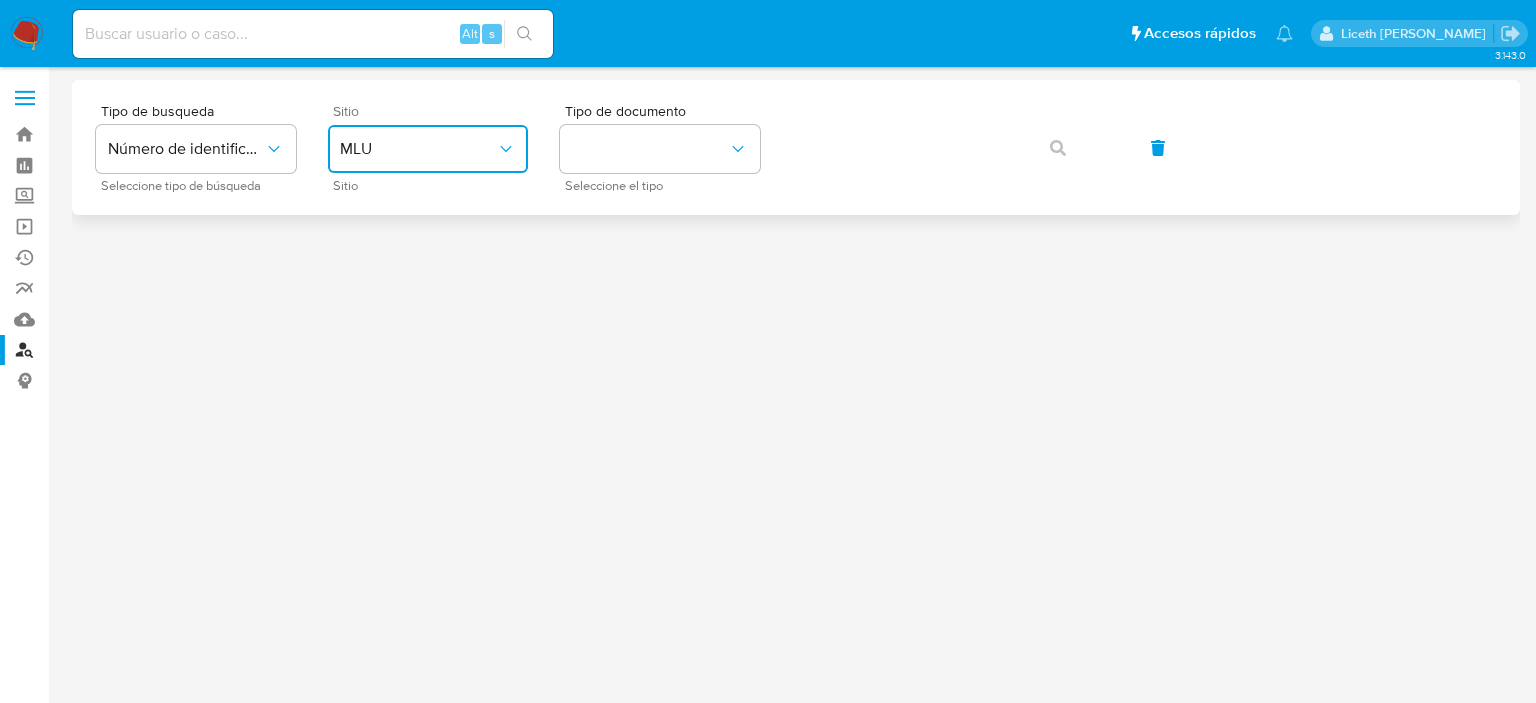 click on "MLU" at bounding box center (418, 149) 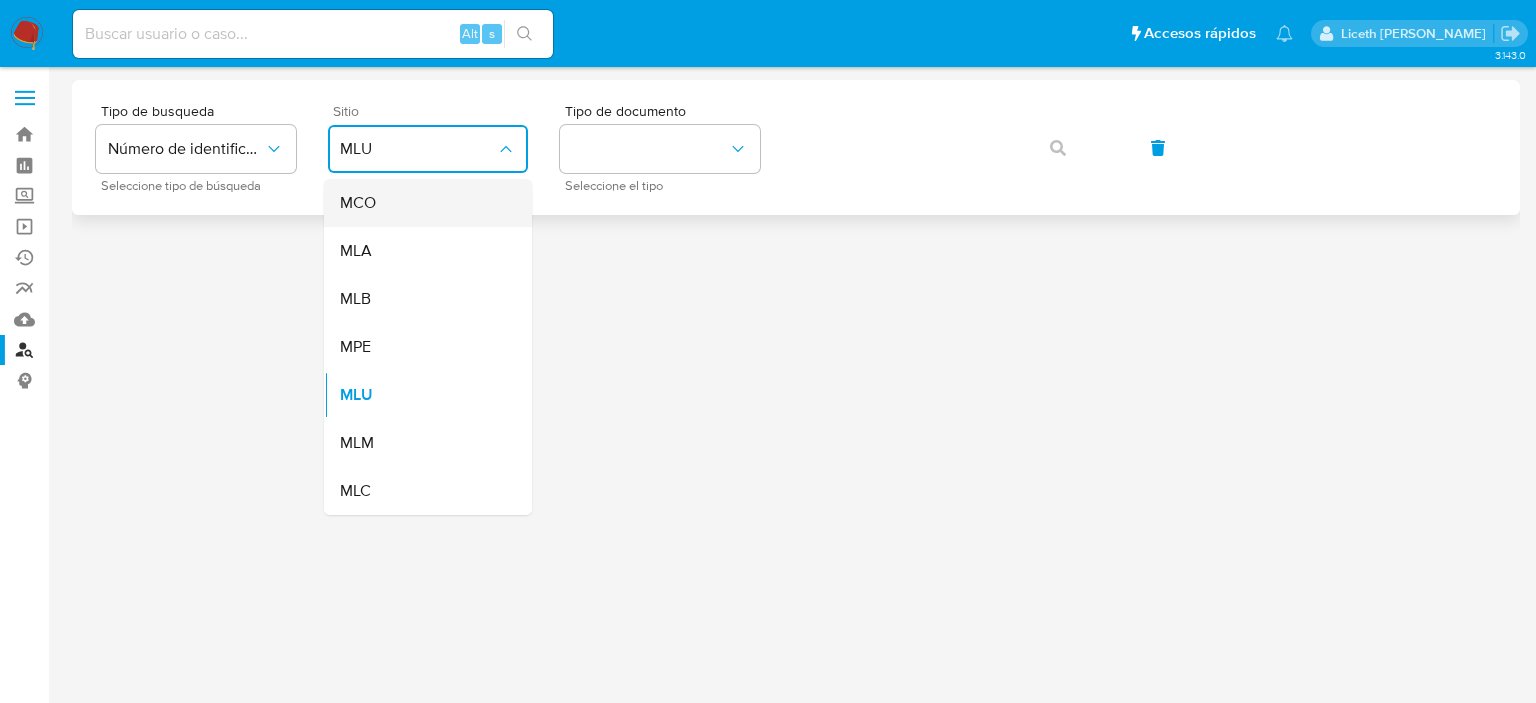 click on "MCO" at bounding box center [422, 203] 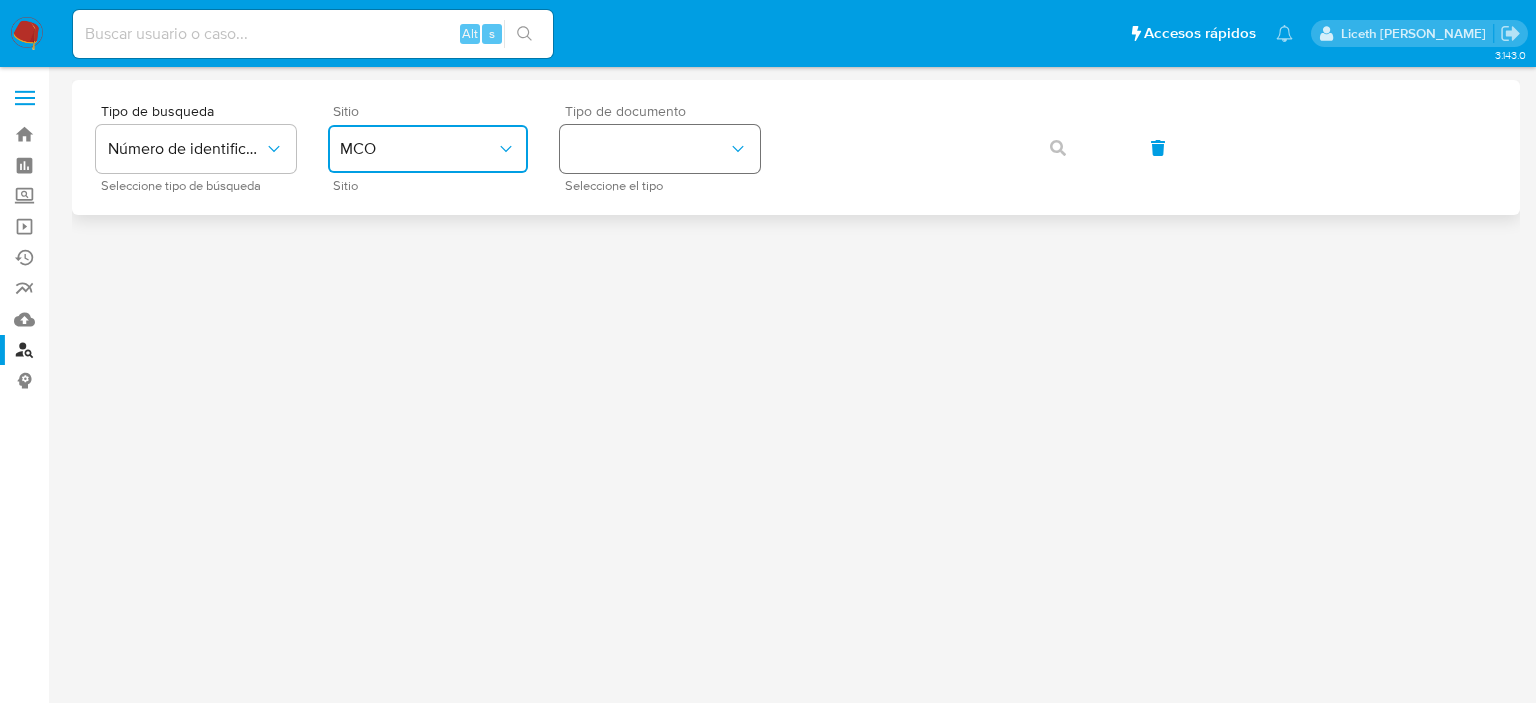 click at bounding box center [660, 149] 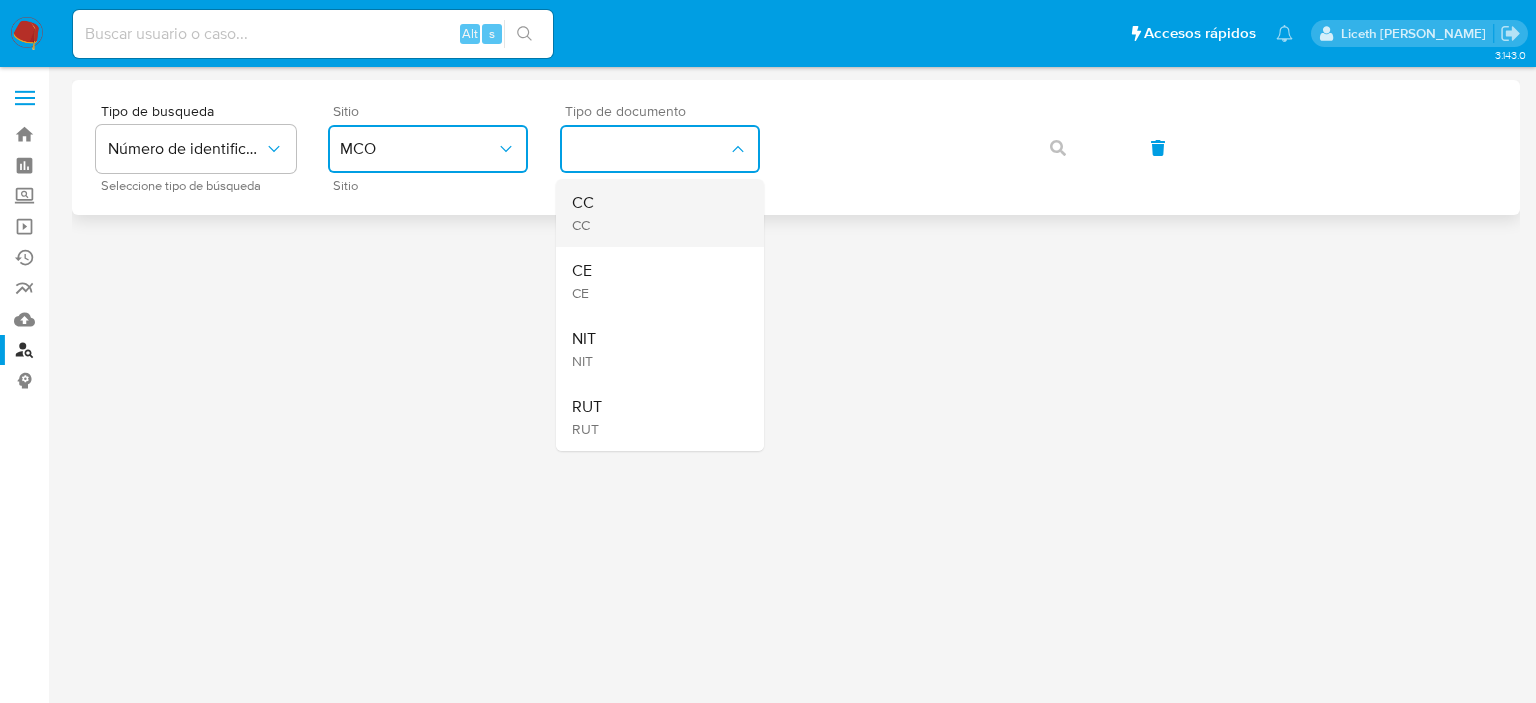 click on "CC CC" at bounding box center (654, 213) 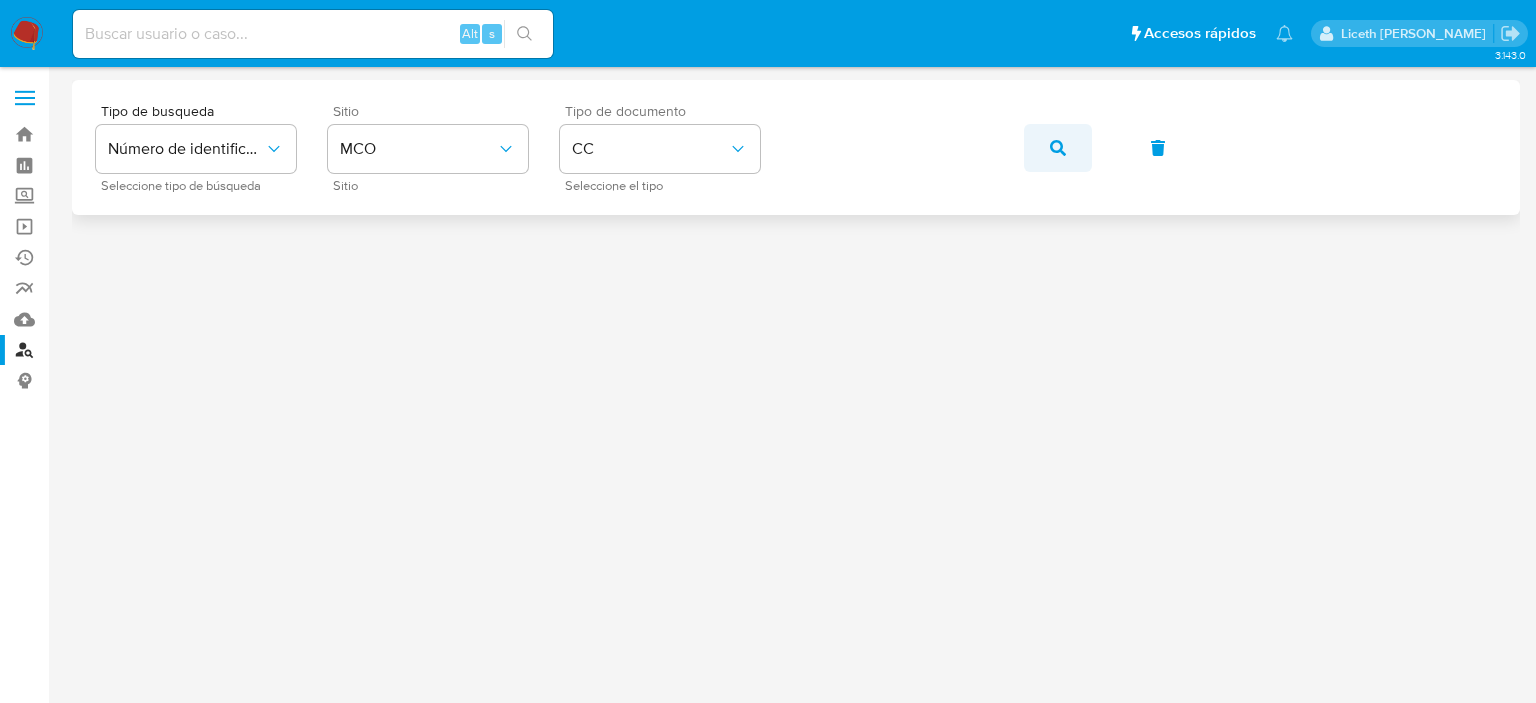 click 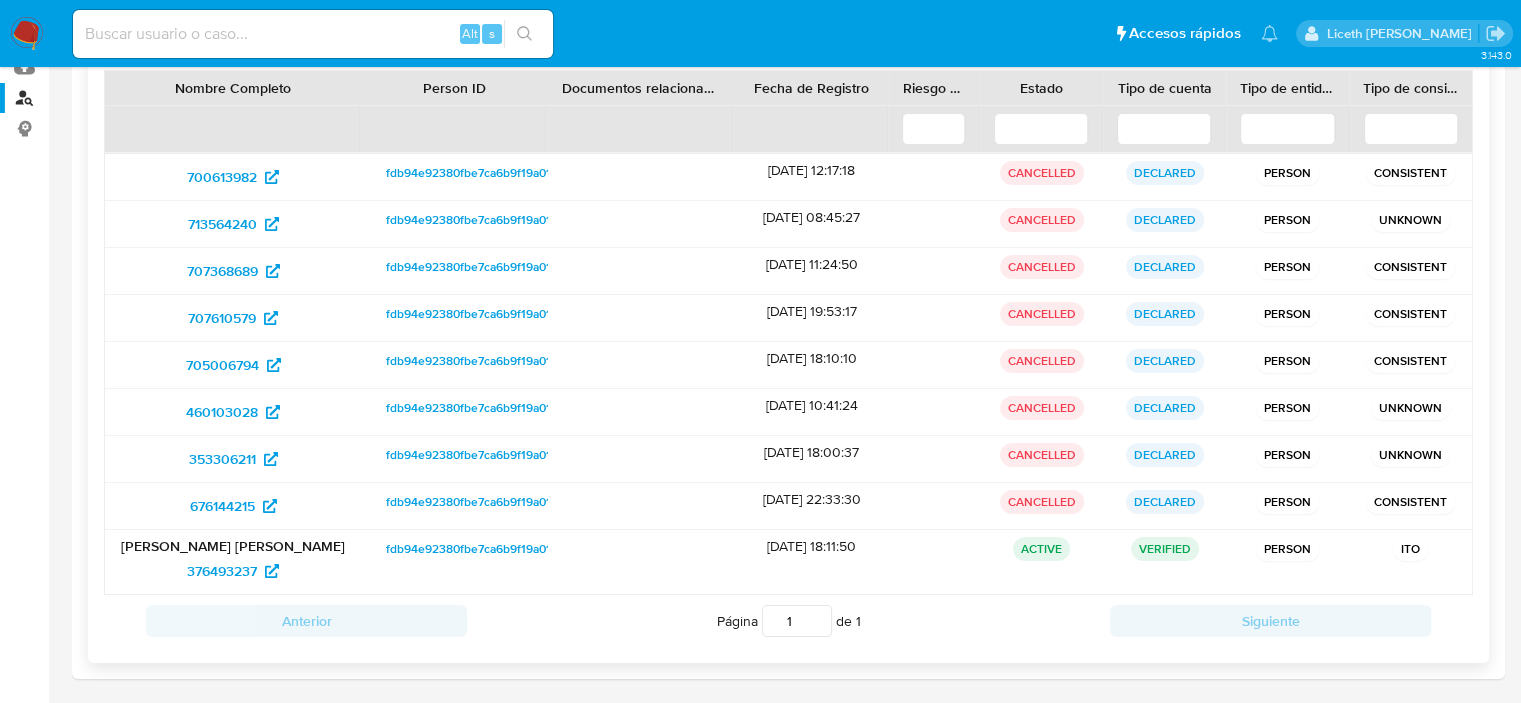 scroll, scrollTop: 254, scrollLeft: 0, axis: vertical 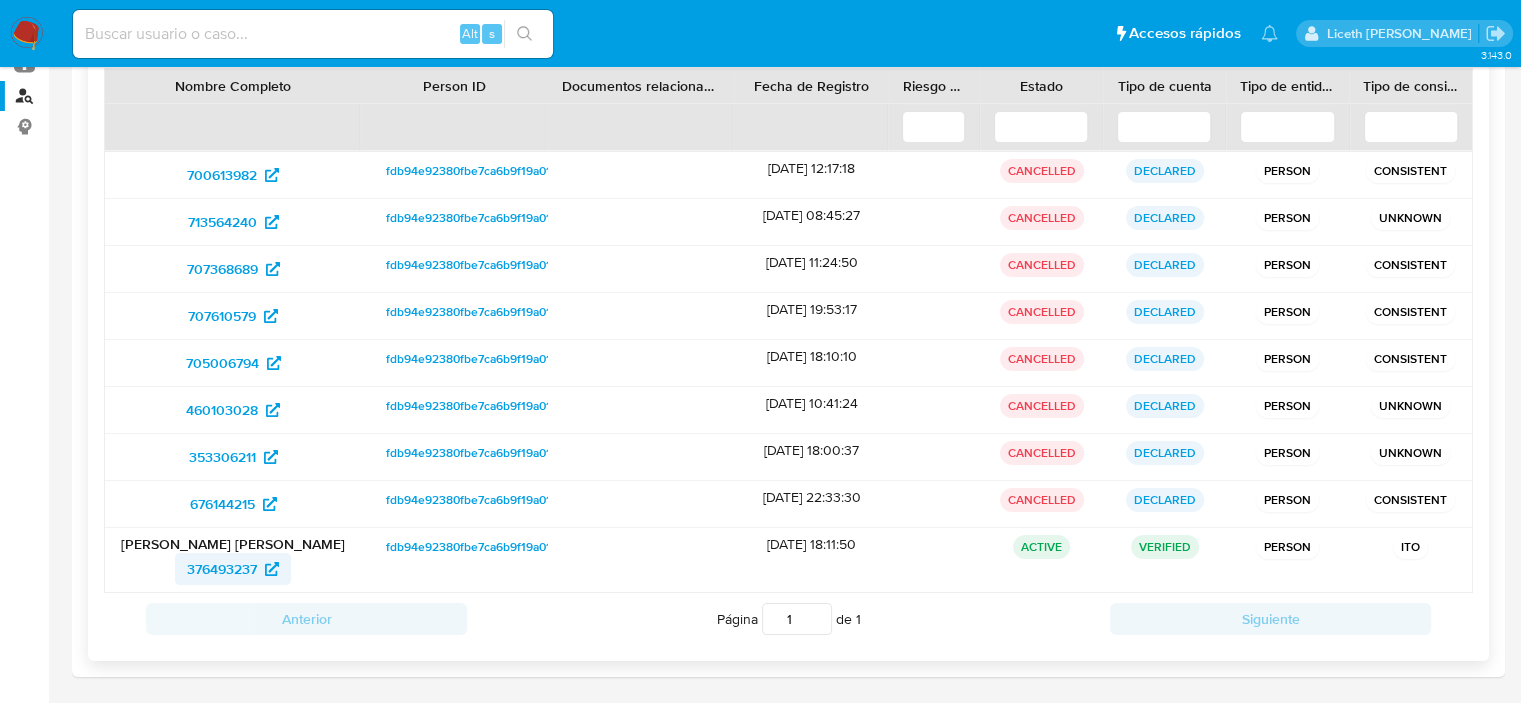 click on "376493237" at bounding box center [222, 569] 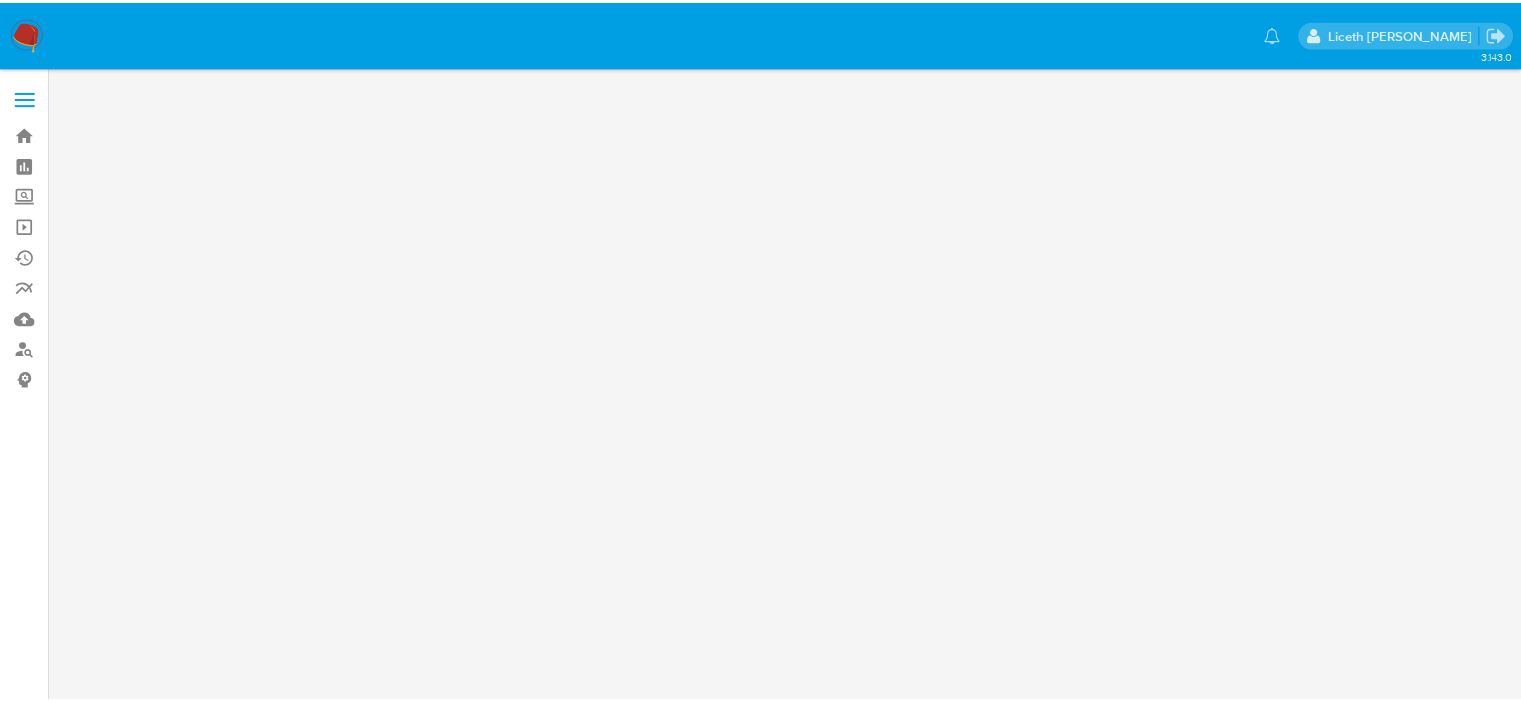scroll, scrollTop: 0, scrollLeft: 0, axis: both 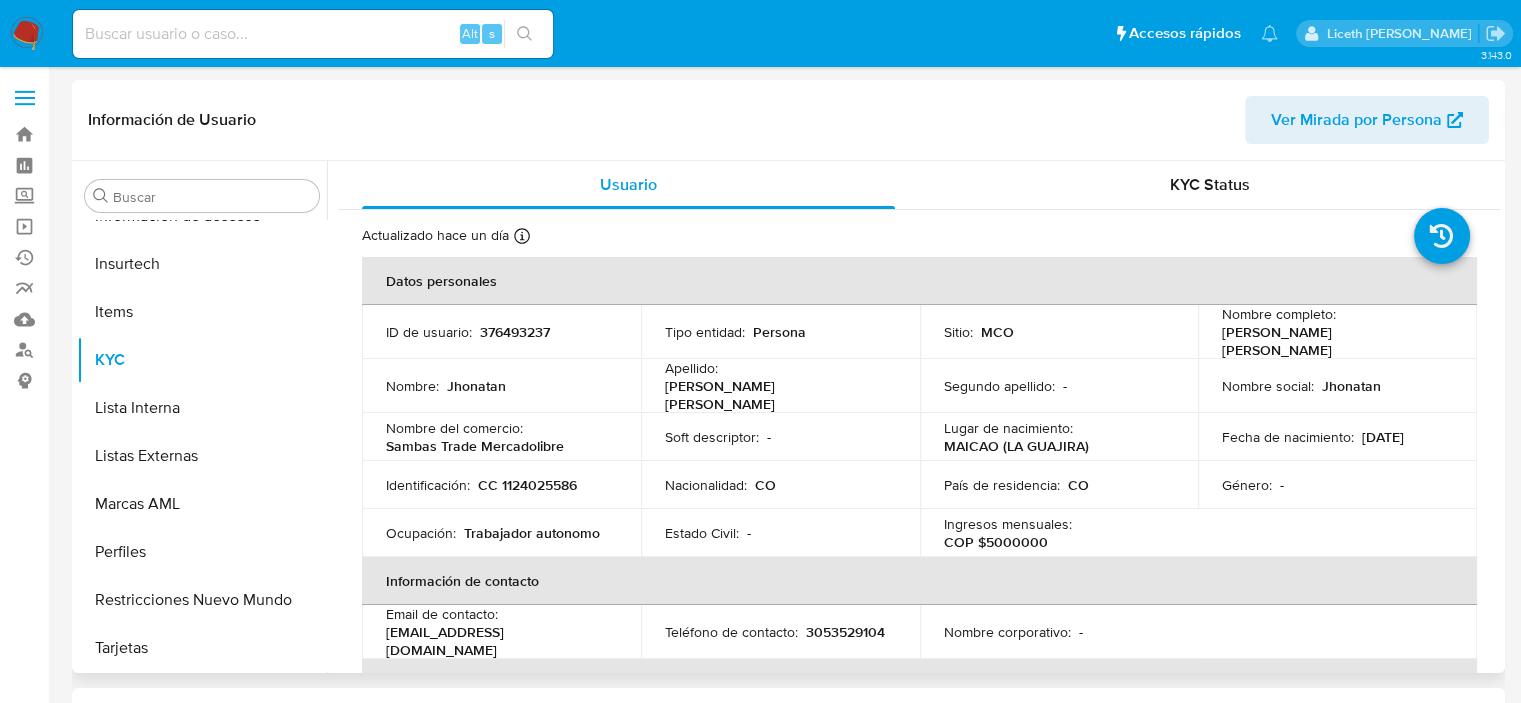 select on "10" 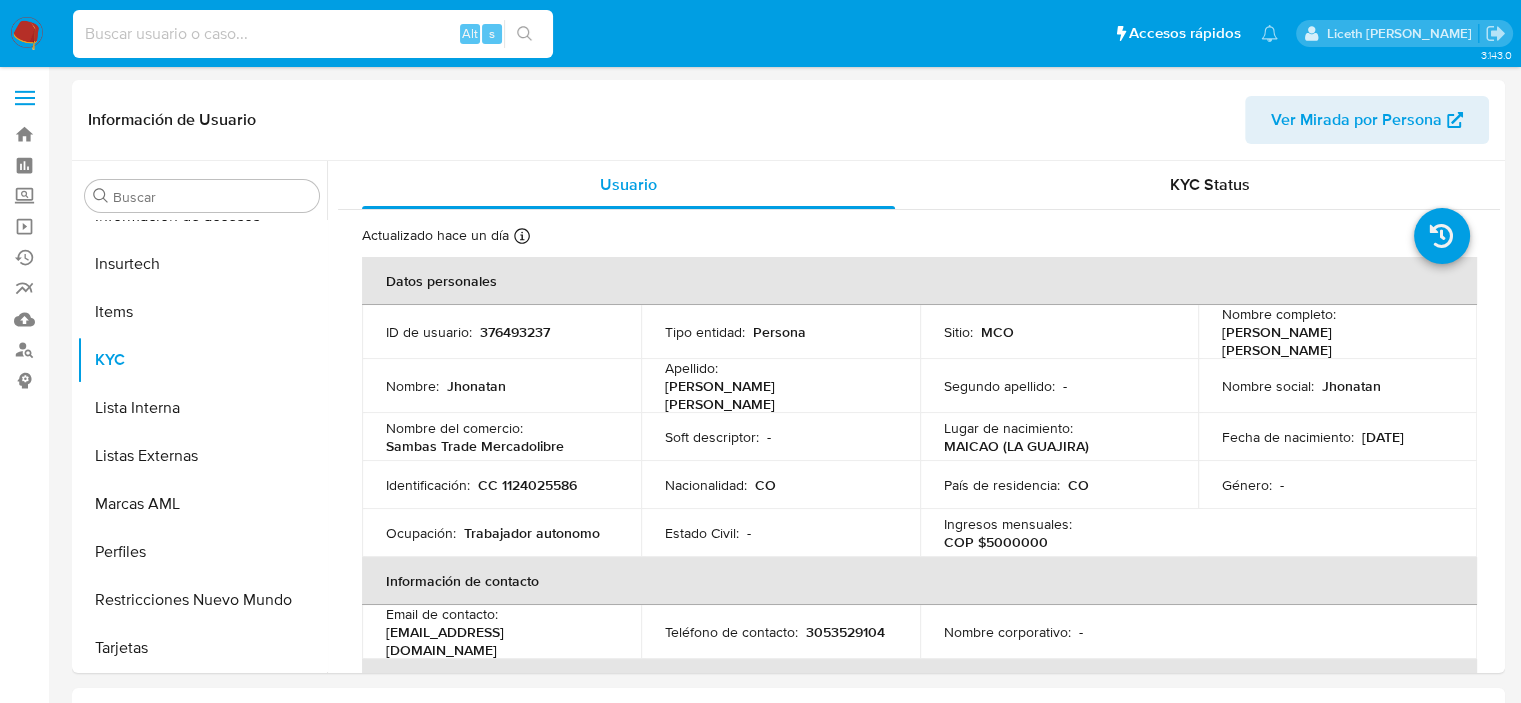 click at bounding box center (313, 34) 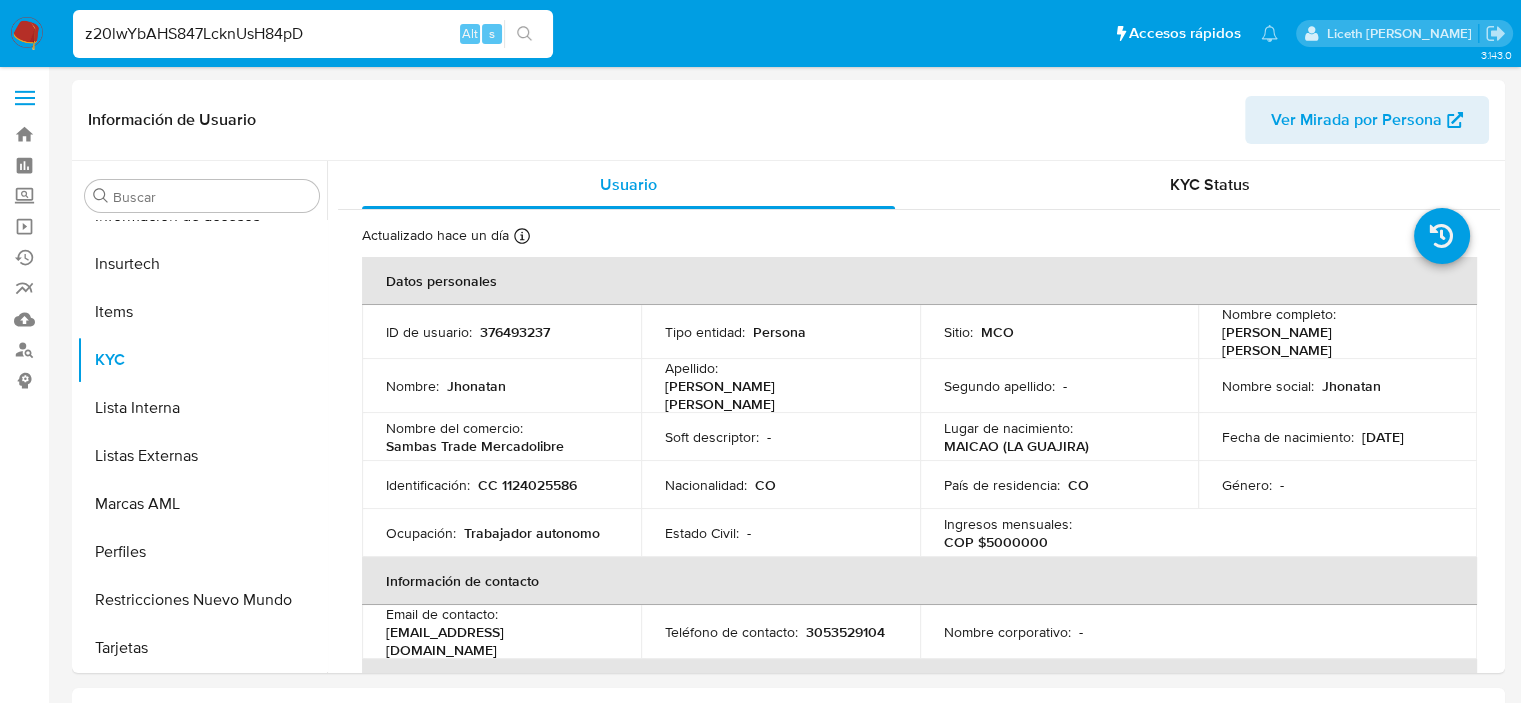 type on "z20lwYbAHS847LcknUsH84pD" 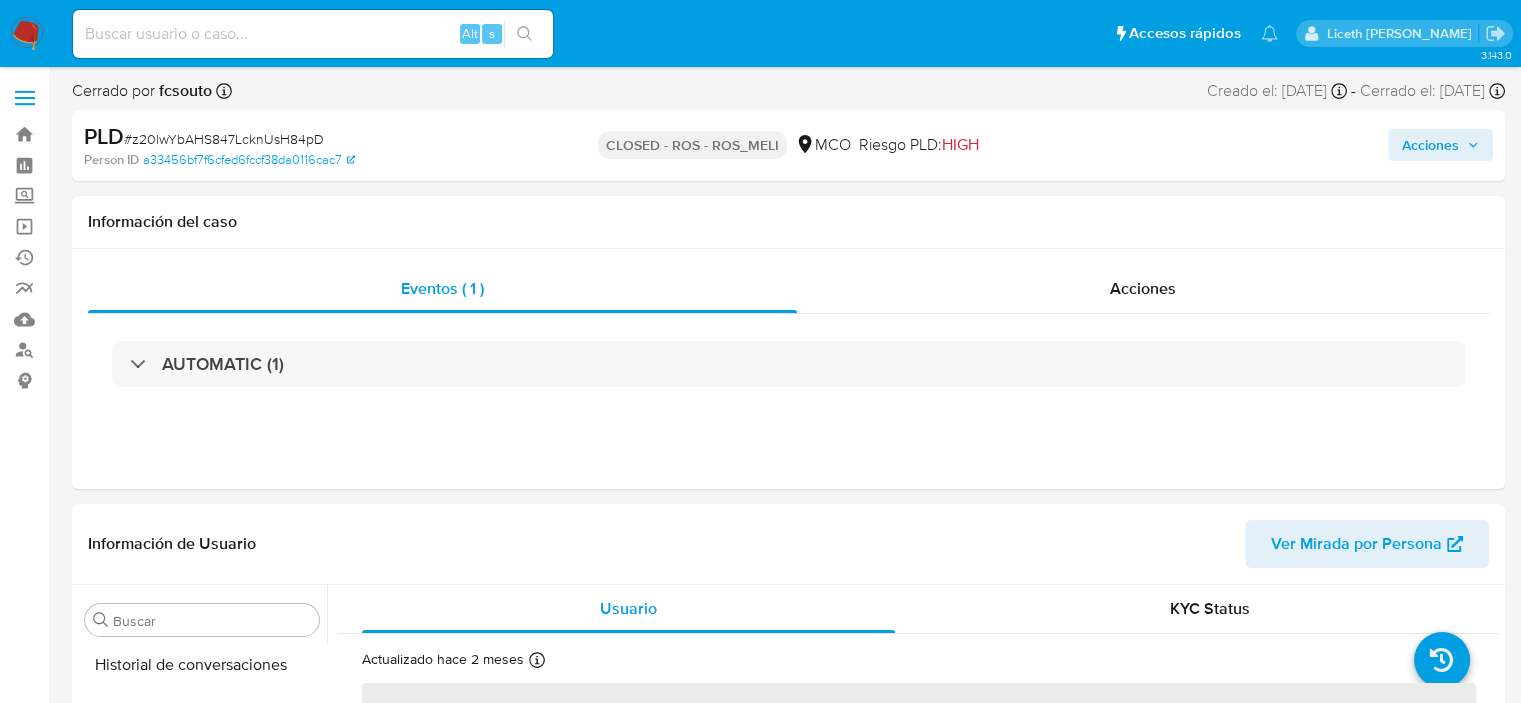 scroll, scrollTop: 796, scrollLeft: 0, axis: vertical 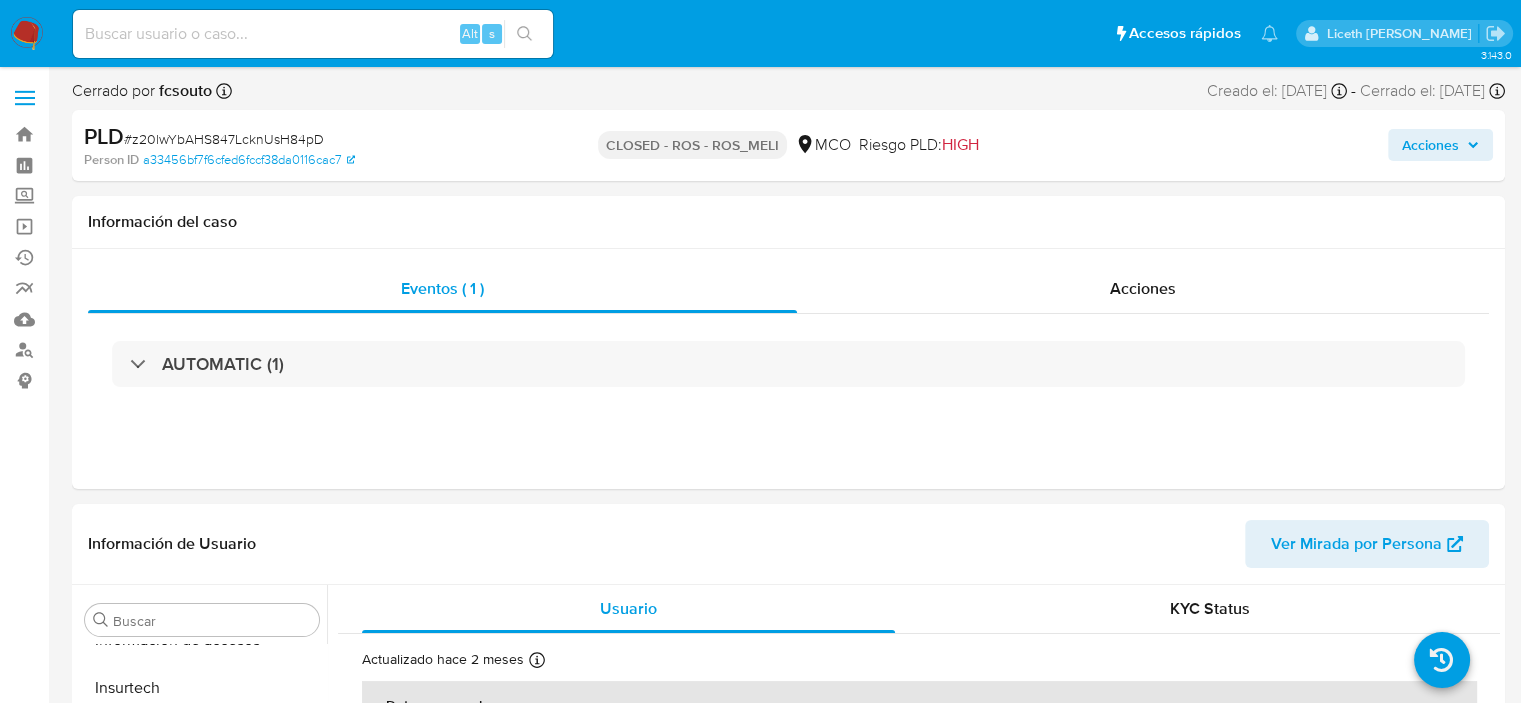 select on "10" 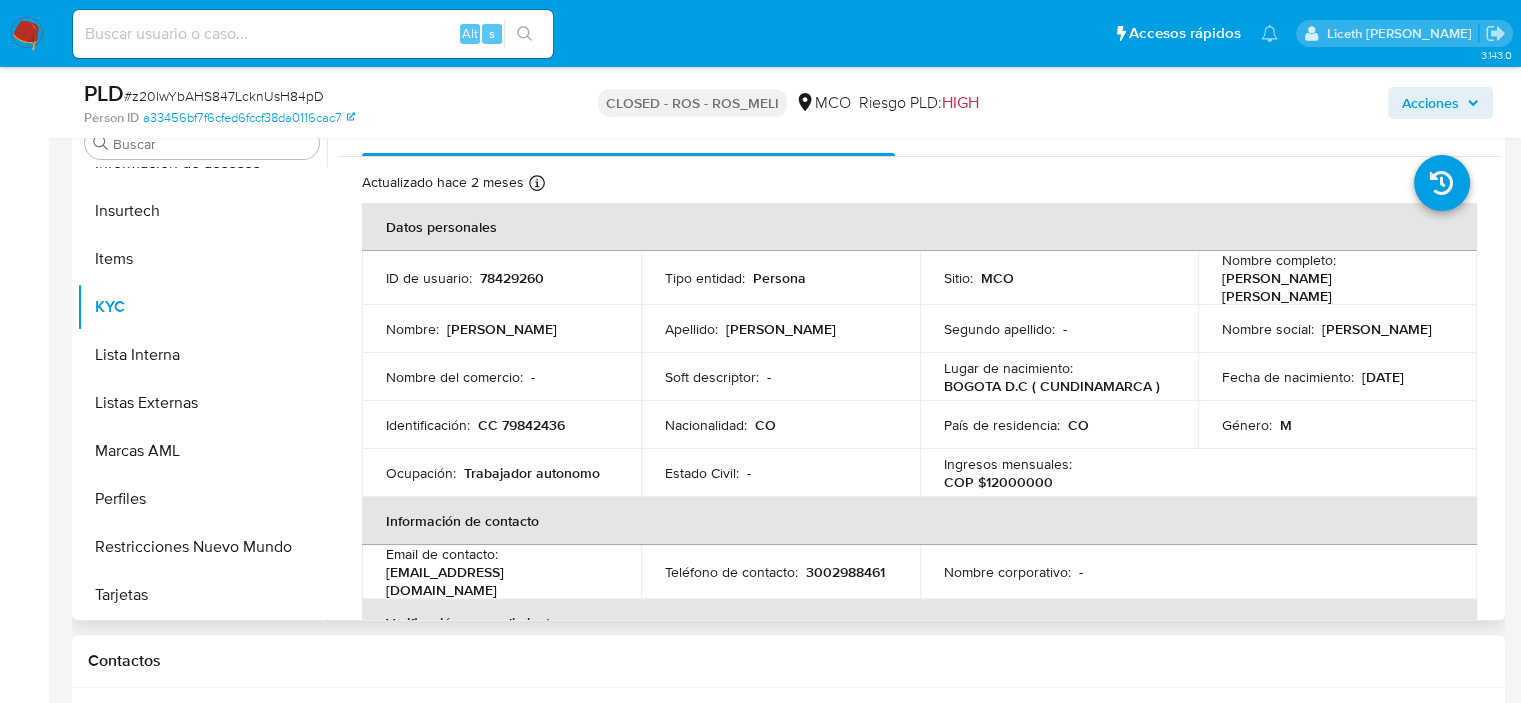scroll, scrollTop: 408, scrollLeft: 0, axis: vertical 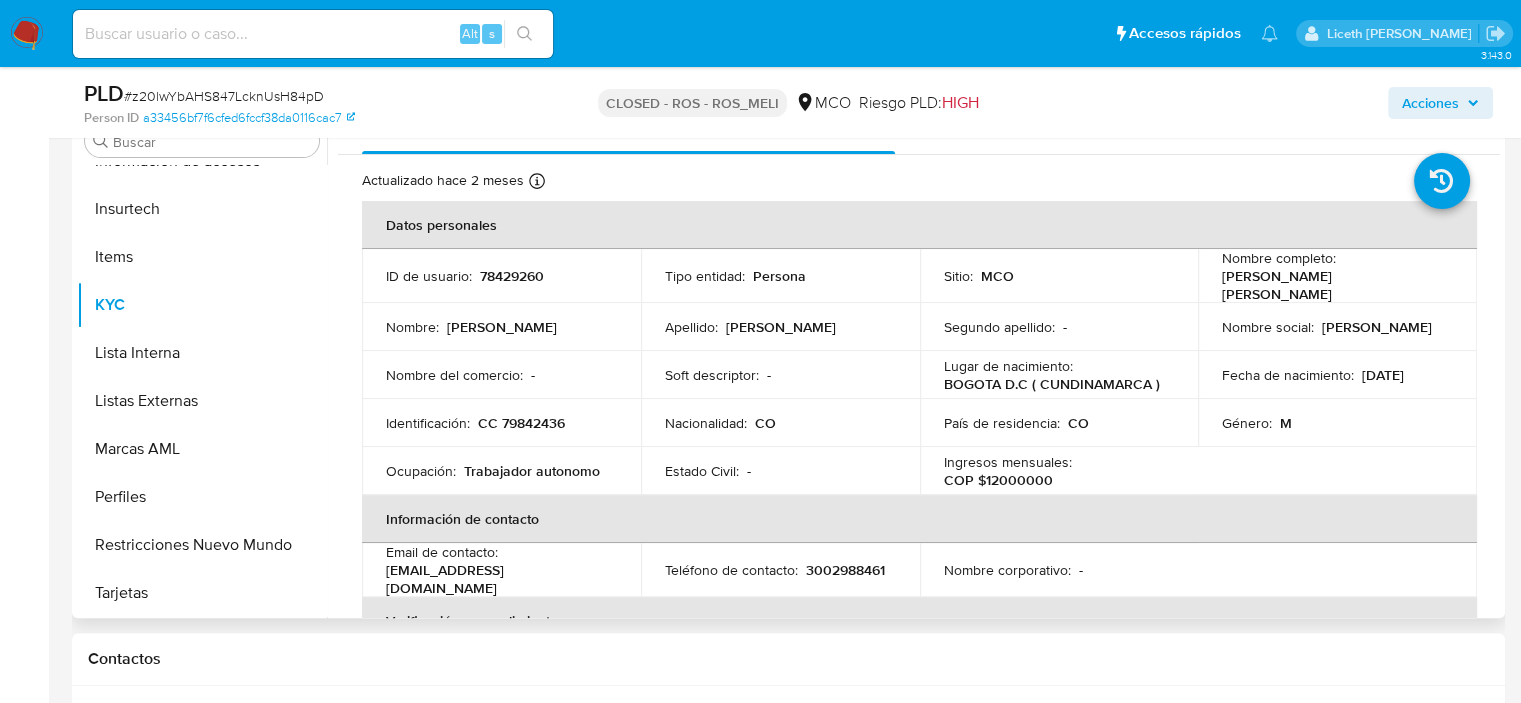 click on "78429260" at bounding box center [512, 276] 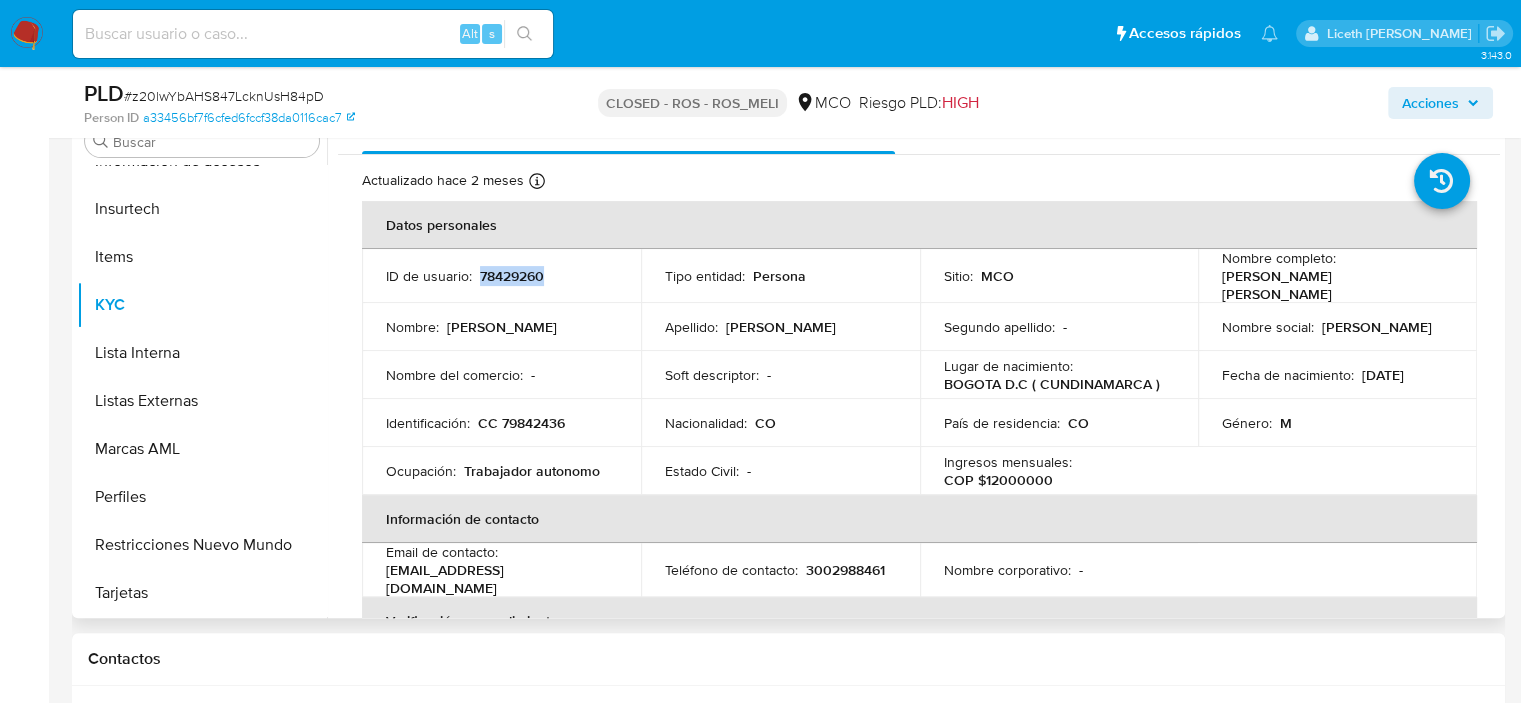 click on "78429260" at bounding box center (512, 276) 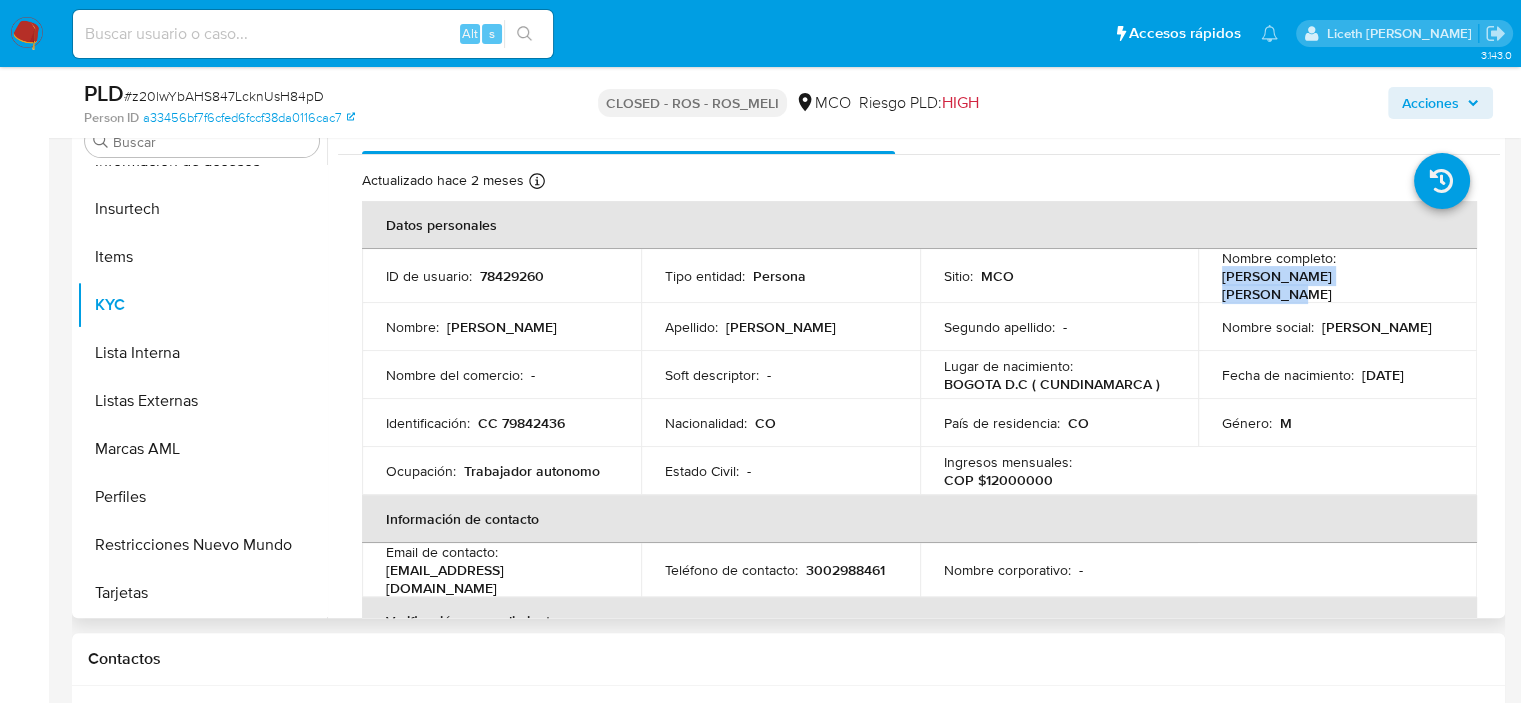 drag, startPoint x: 1210, startPoint y: 291, endPoint x: 1401, endPoint y: 295, distance: 191.04189 